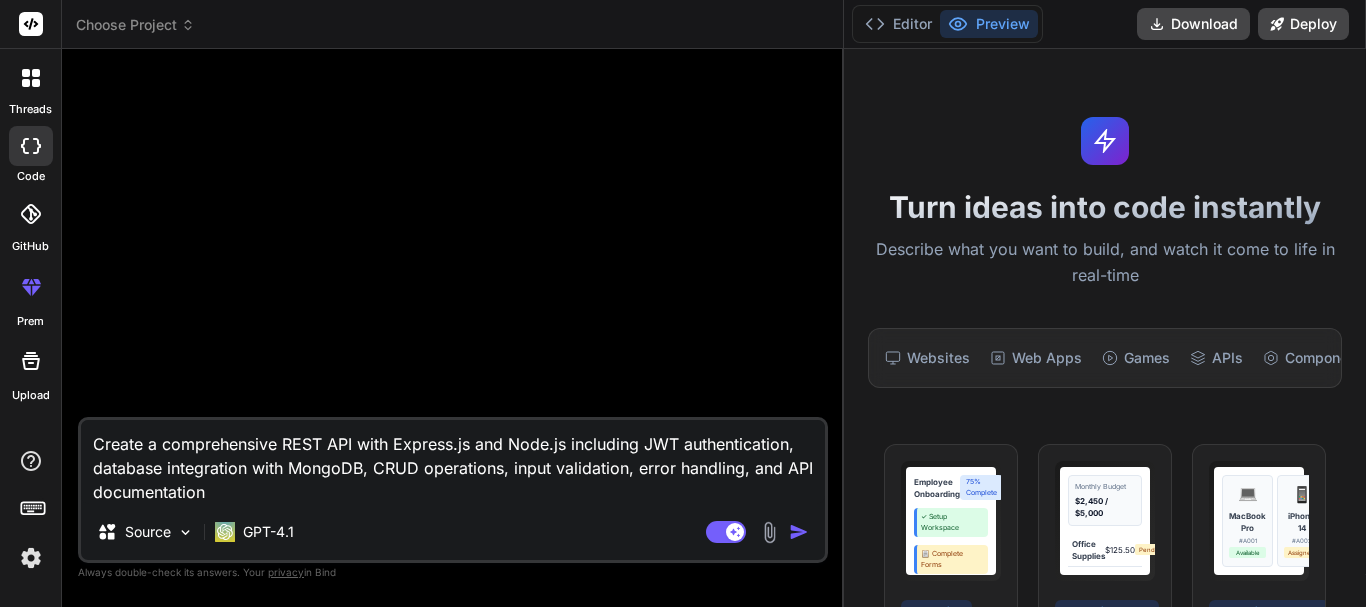 scroll, scrollTop: 0, scrollLeft: 0, axis: both 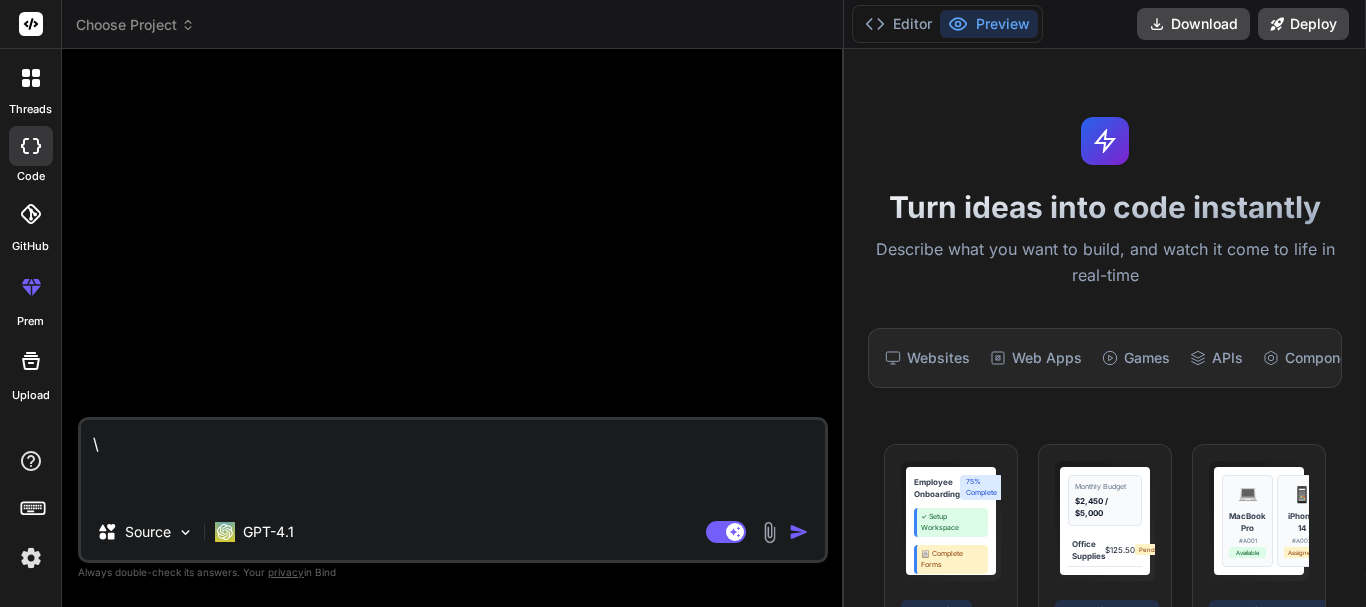 type on "x" 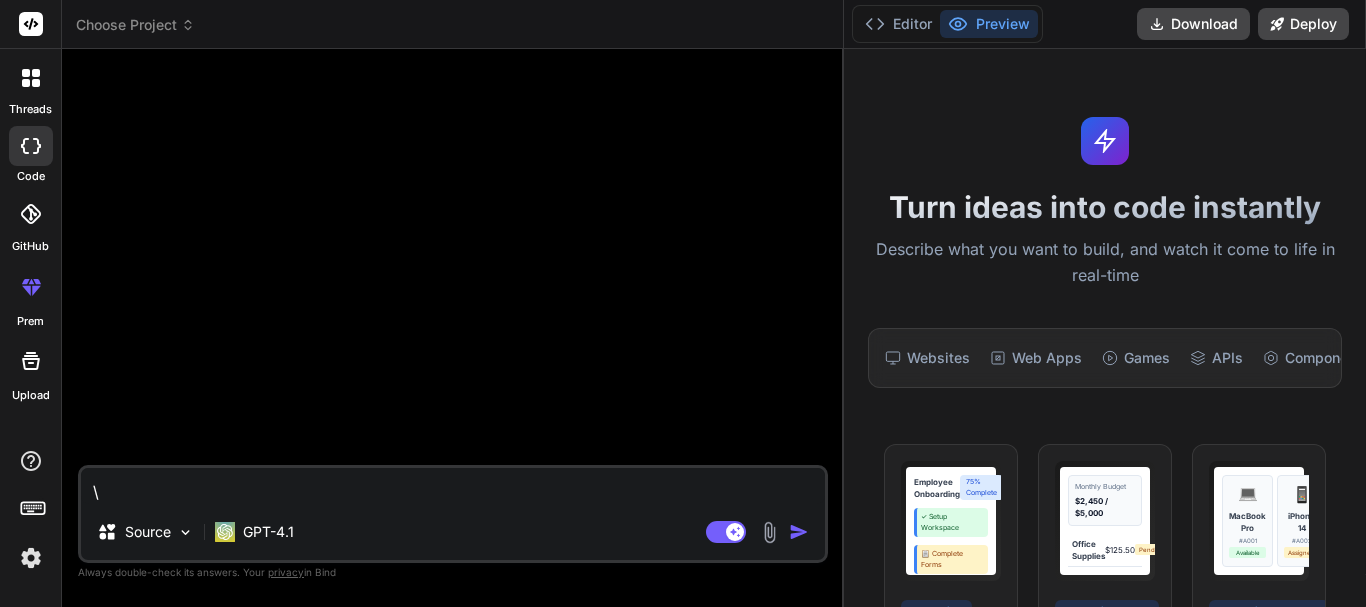 type 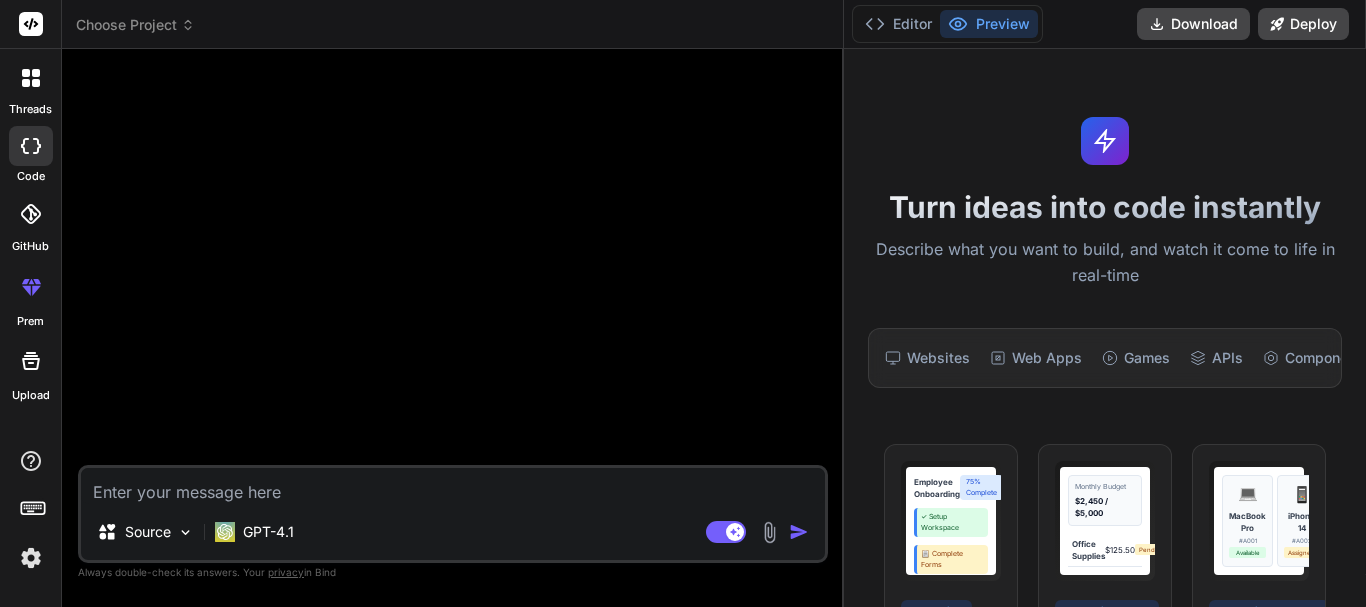 paste on "Hi Sir,
I have completed the testing of Lambda function on Staging server and it is working fine." 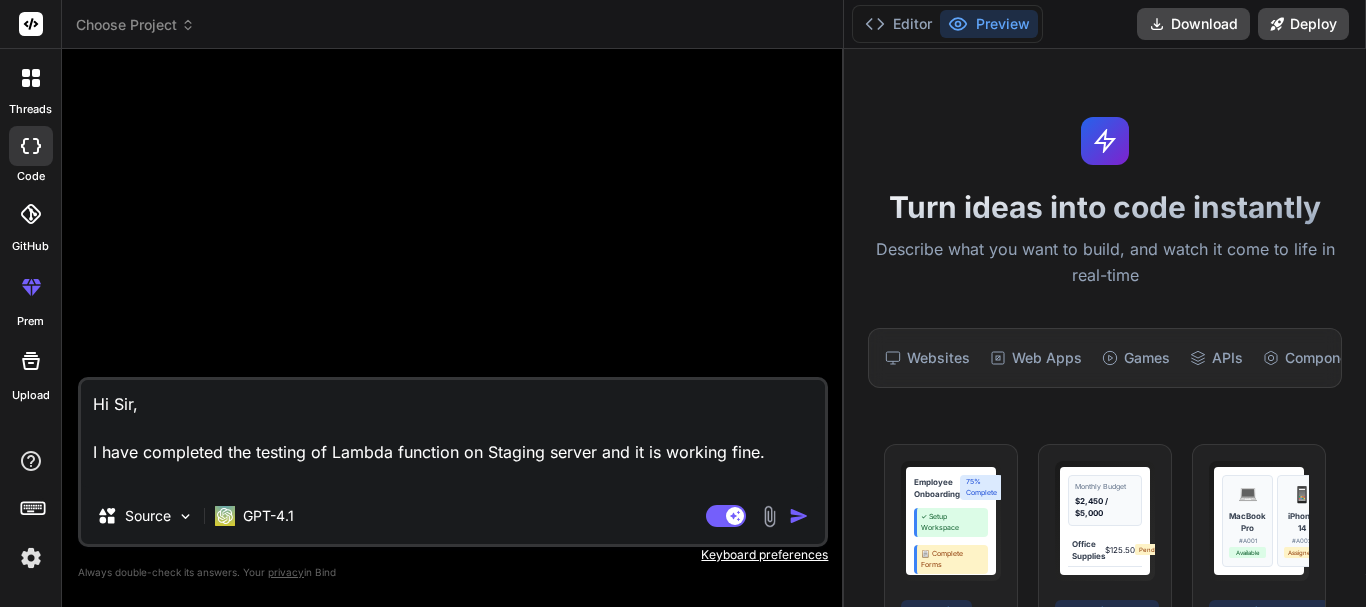 type on "Hi Sir,
I have completed the testing of Lambda function on Staging server and it is working fine.
M" 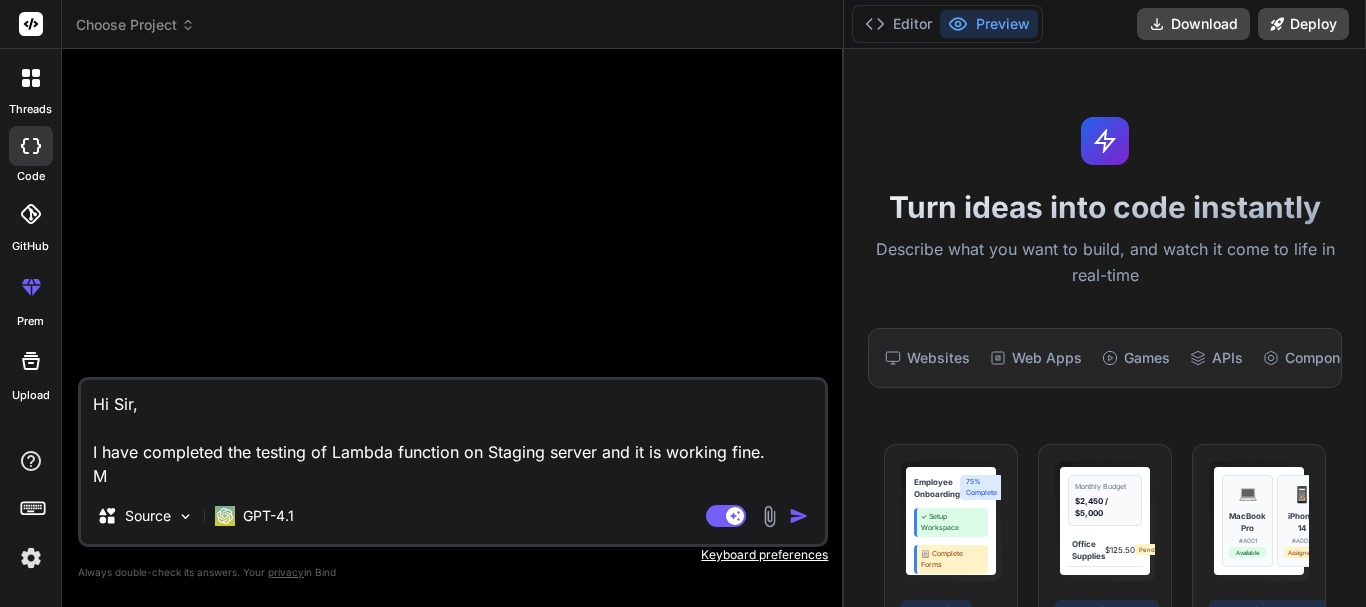 type on "x" 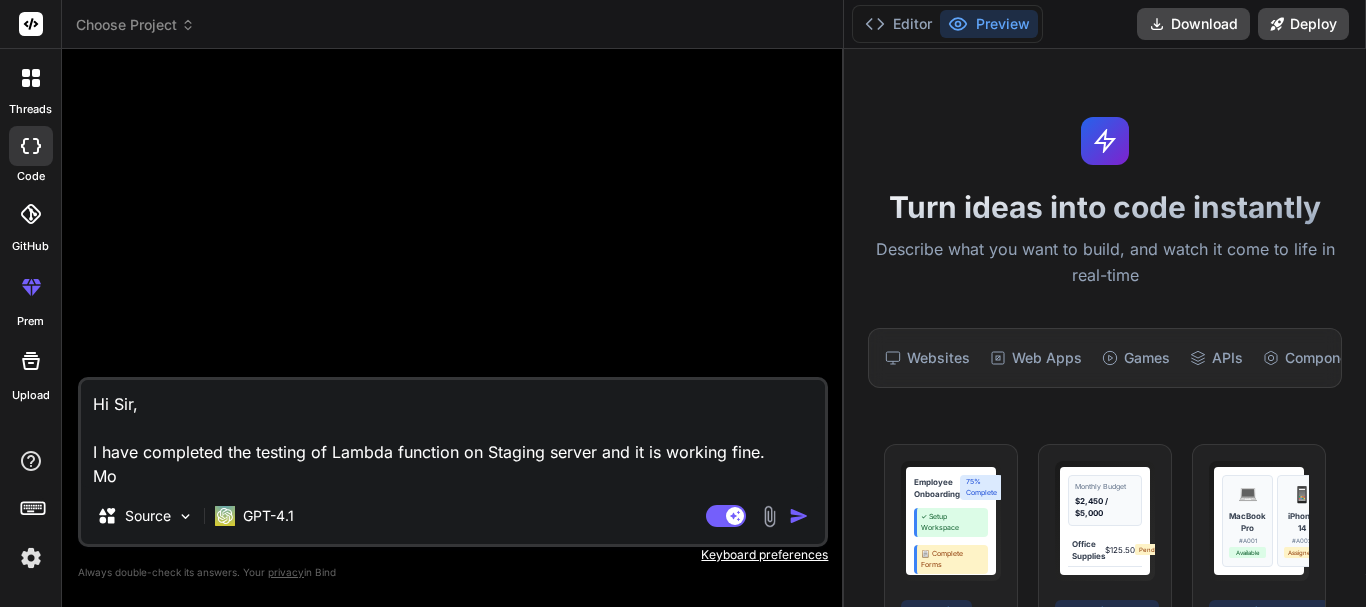 type on "Hi Sir,
I have completed the testing of Lambda function on Staging server and it is working fine.
Mod" 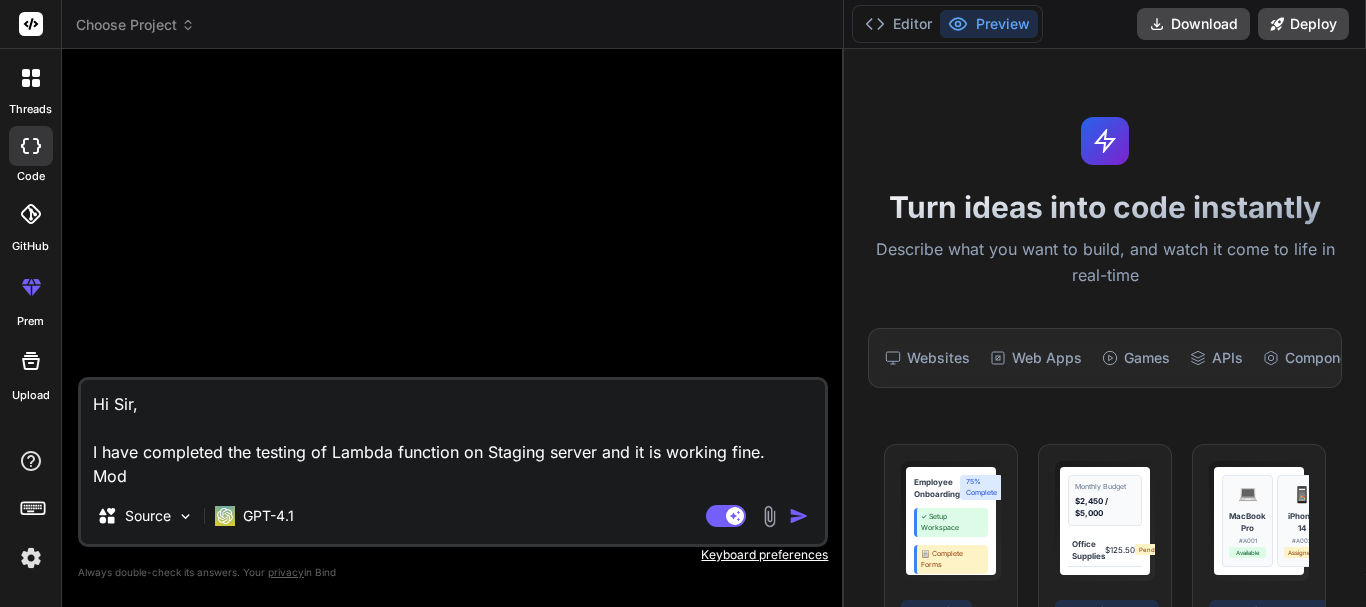 type on "Hi Sir,
I have completed the testing of Lambda function on Staging server and it is working fine.
Modi" 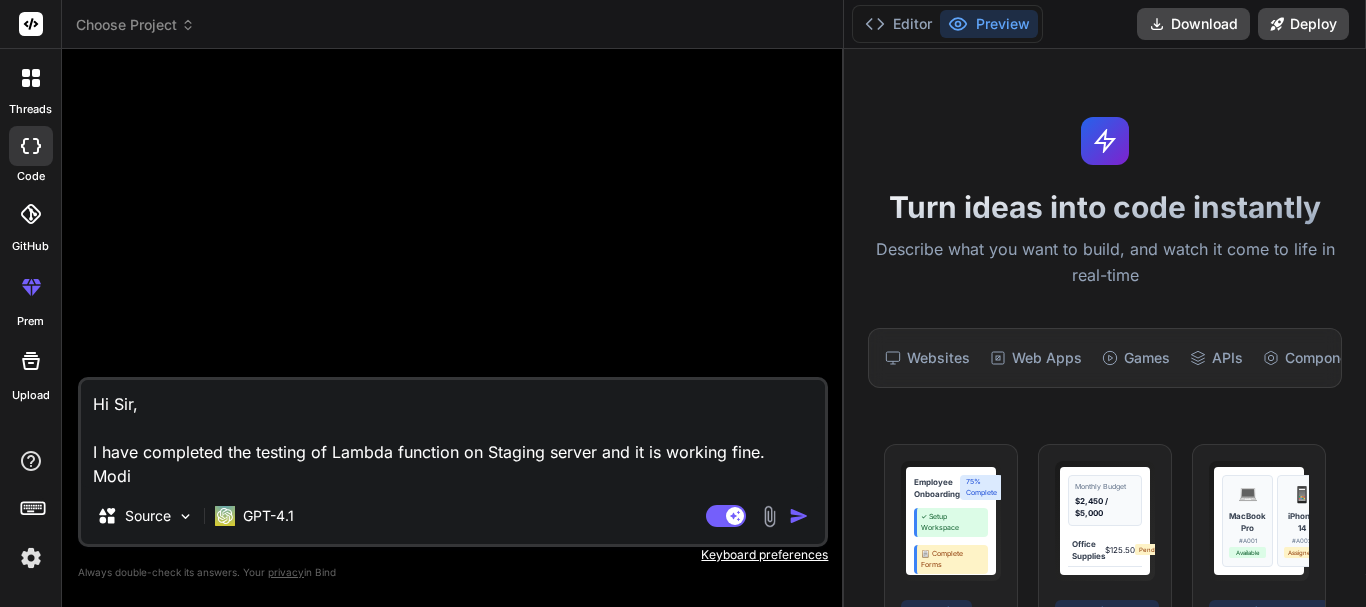 type on "Hi Sir,
I have completed the testing of Lambda function on Staging server and it is working fine.
Modif" 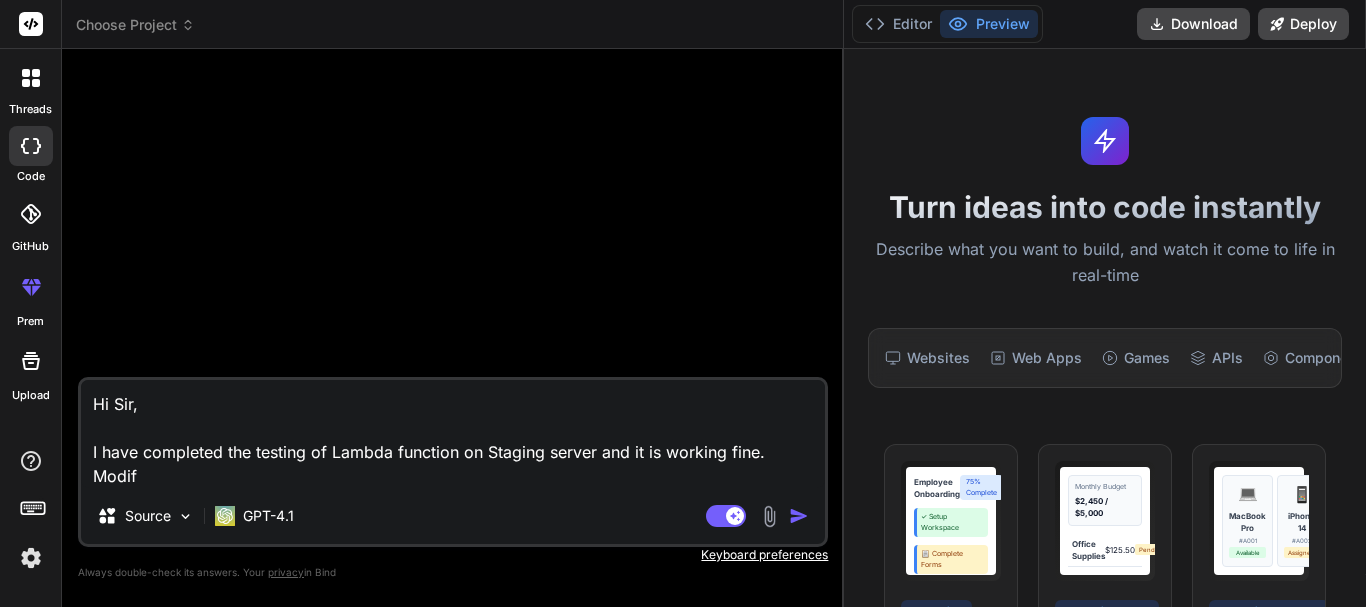 type on "Hi Sir,
I have completed the testing of Lambda function on Staging server and it is working fine.
Modifi" 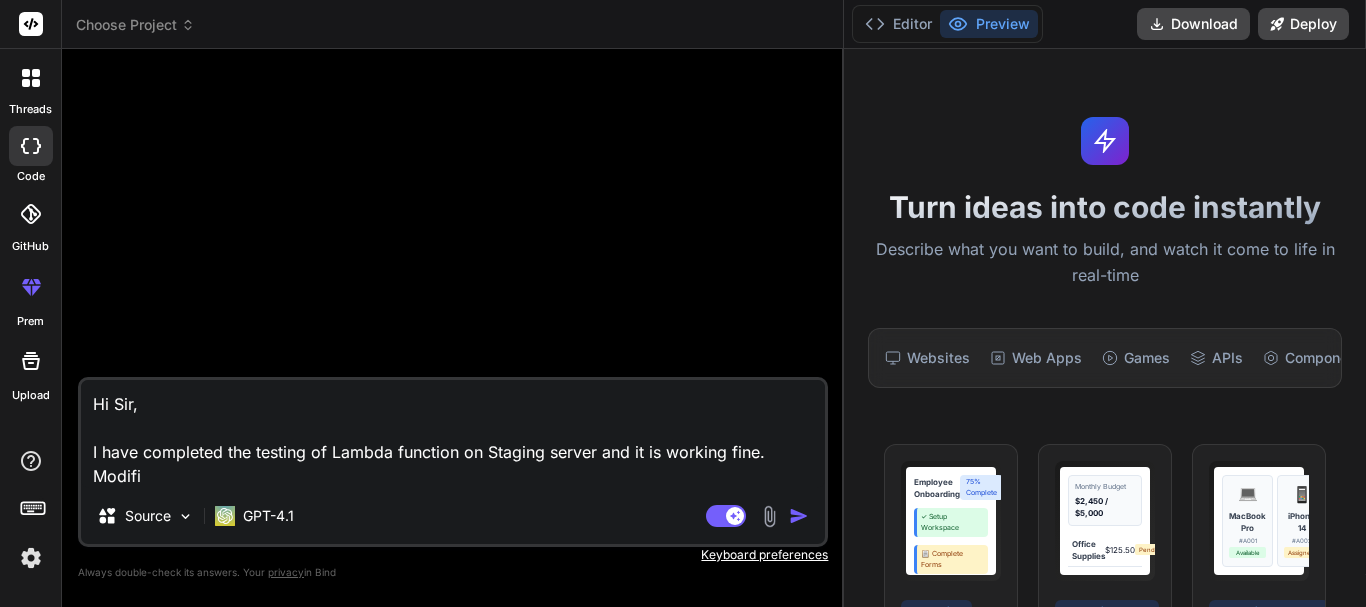 type on "Hi Sir,
I have completed the testing of Lambda function on Staging server and it is working fine.
Modifie" 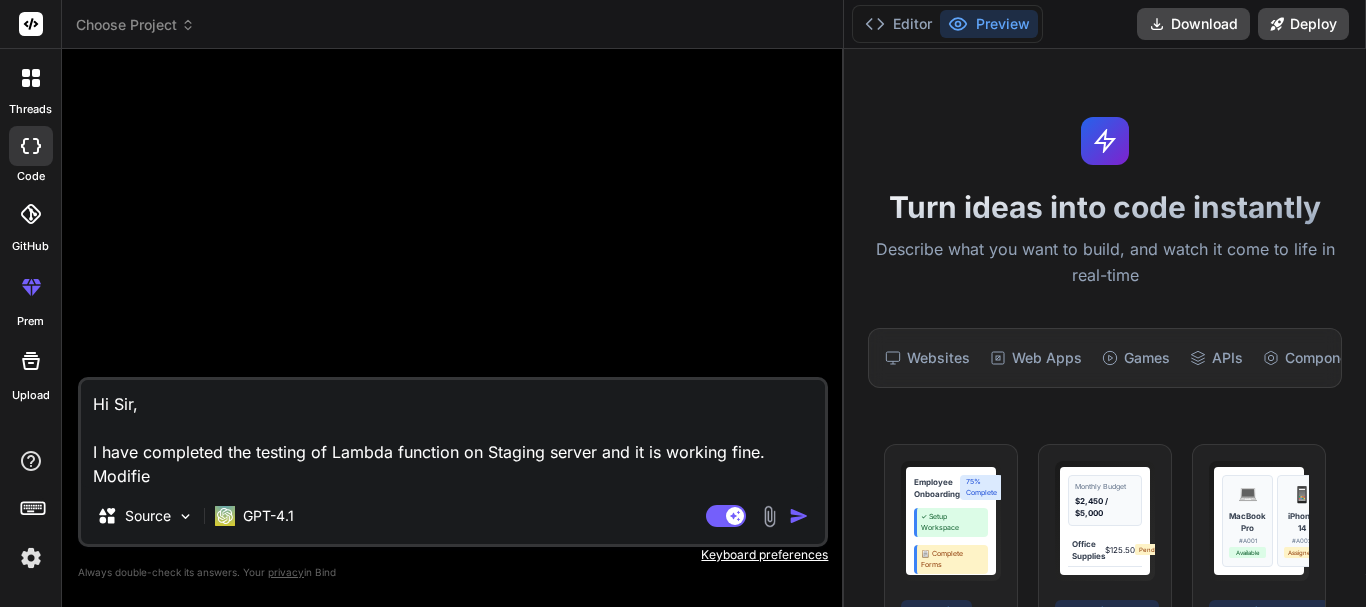 type on "Hi Sir,
I have completed the testing of Lambda function on Staging server and it is working fine.
Modifie" 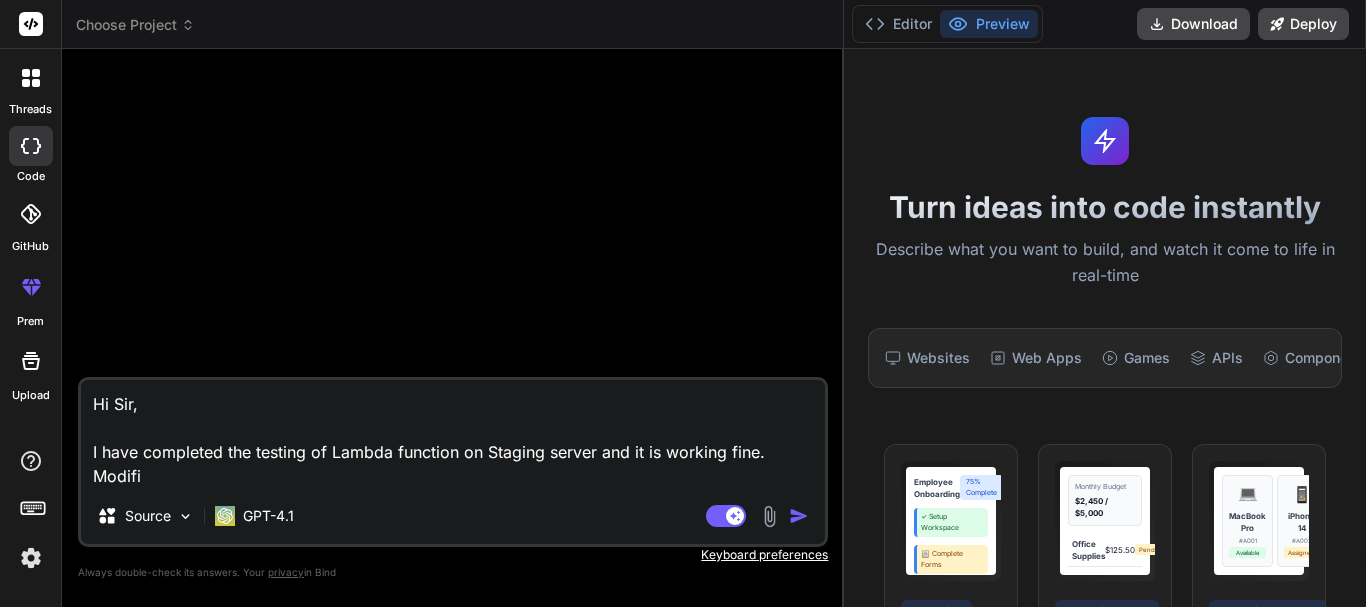 type on "Hi Sir,
I have completed the testing of Lambda function on Staging server and it is working fine.
Modif" 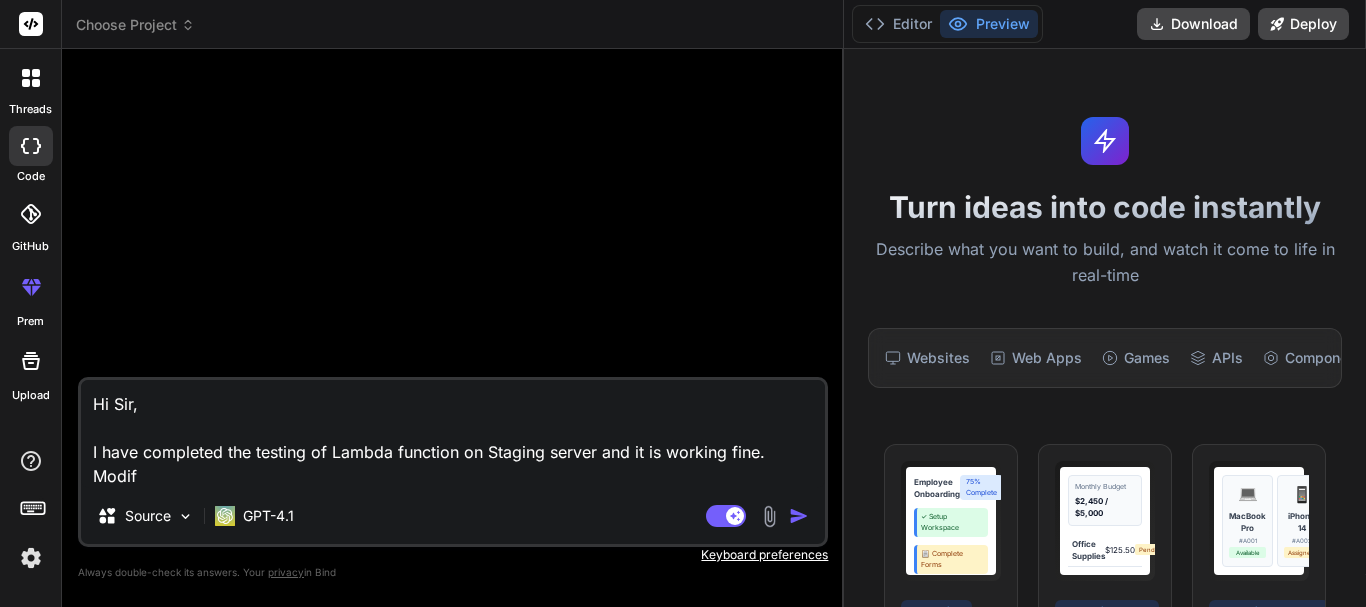type on "Hi Sir,
I have completed the testing of Lambda function on Staging server and it is working fine.
Modify" 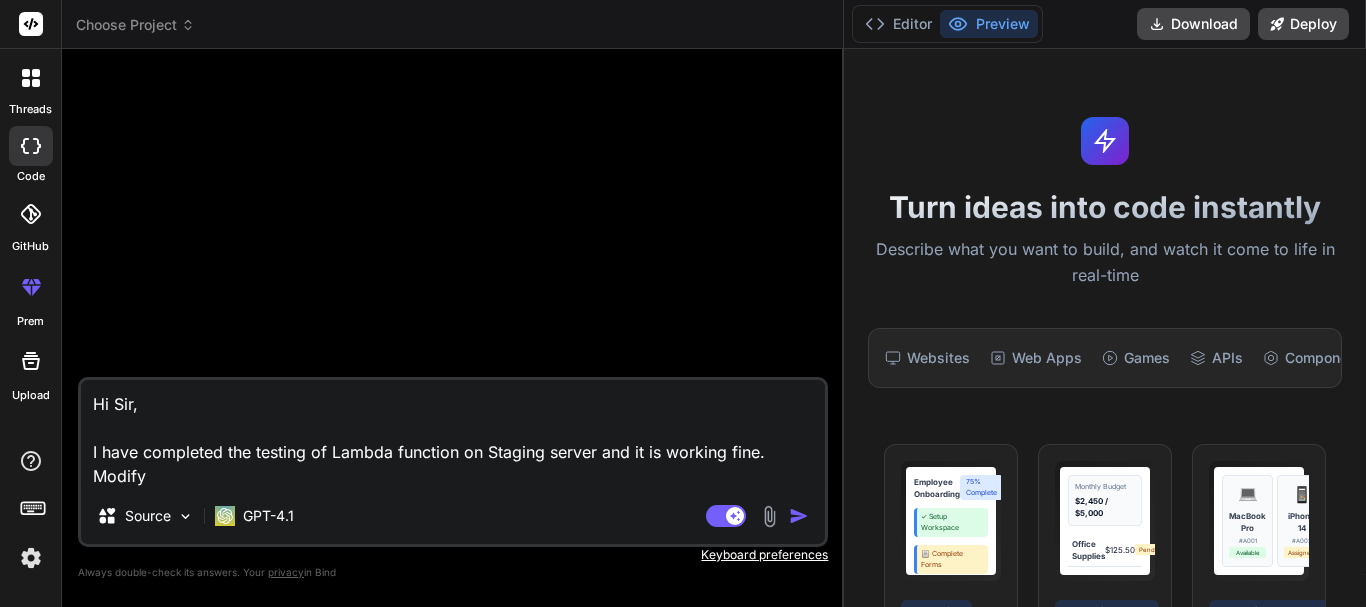 type on "Hi Sir,
I have completed the testing of Lambda function on Staging server and it is working fine.
Modify" 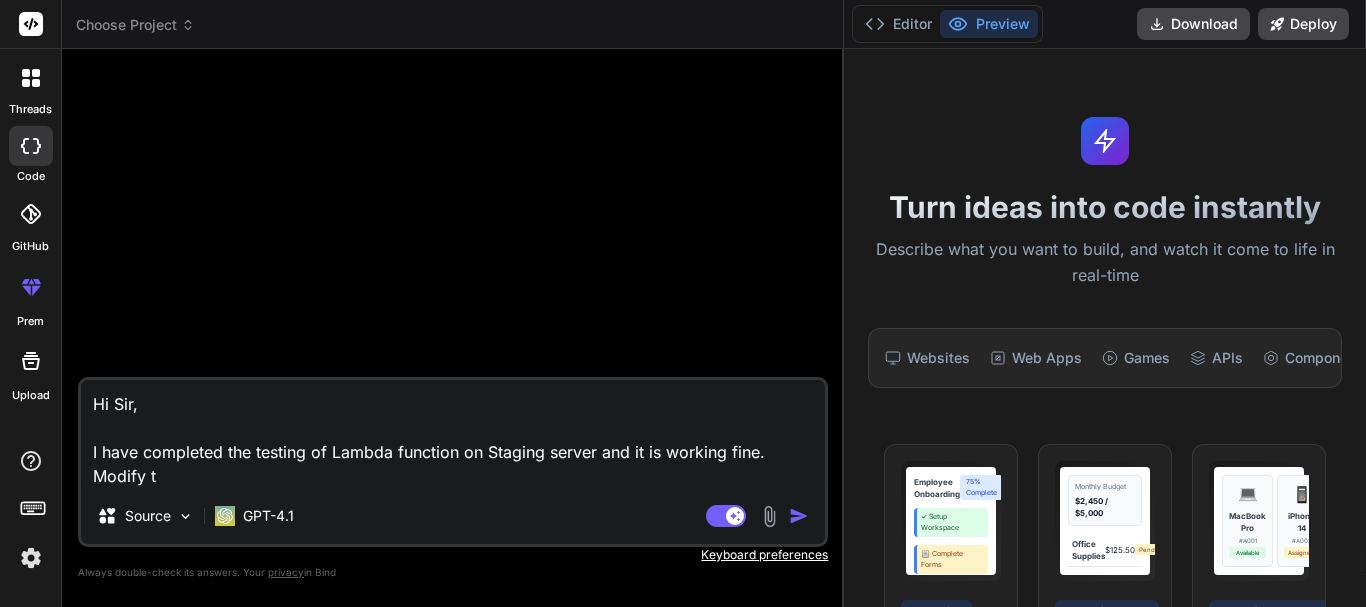 type on "Hi Sir,
I have completed the testing of Lambda function on Staging server and it is working fine.
Modify th" 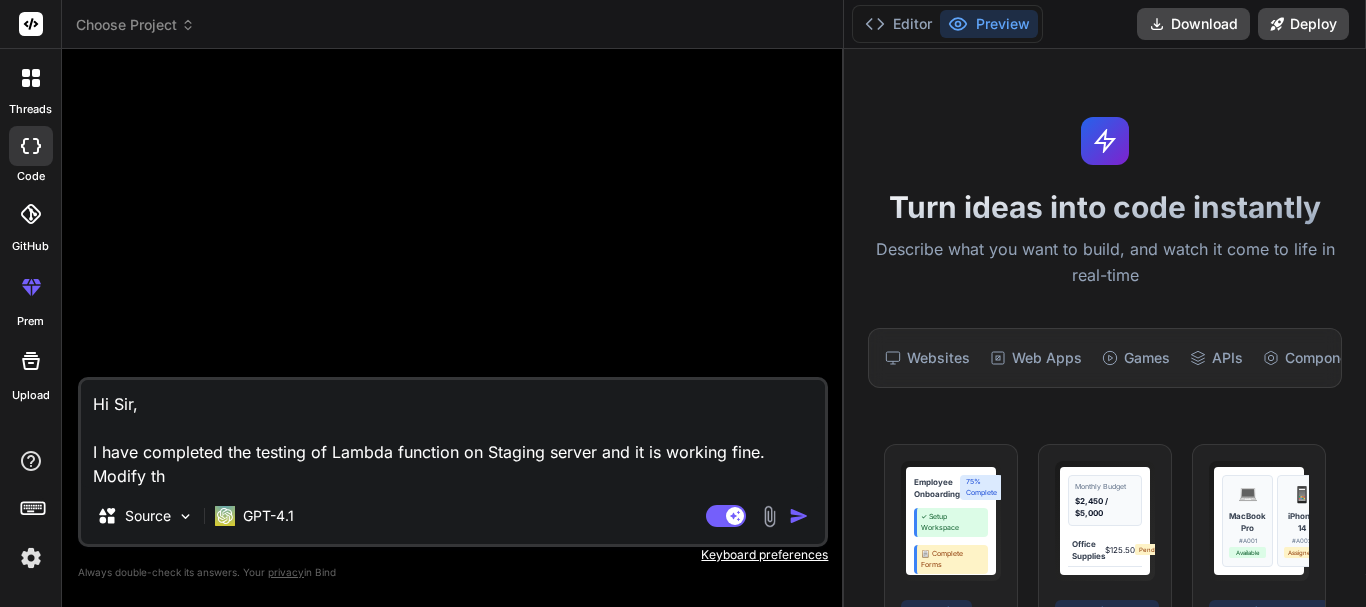 type on "Hi Sir,
I have completed the testing of Lambda function on Staging server and it is working fine.
Modify thi" 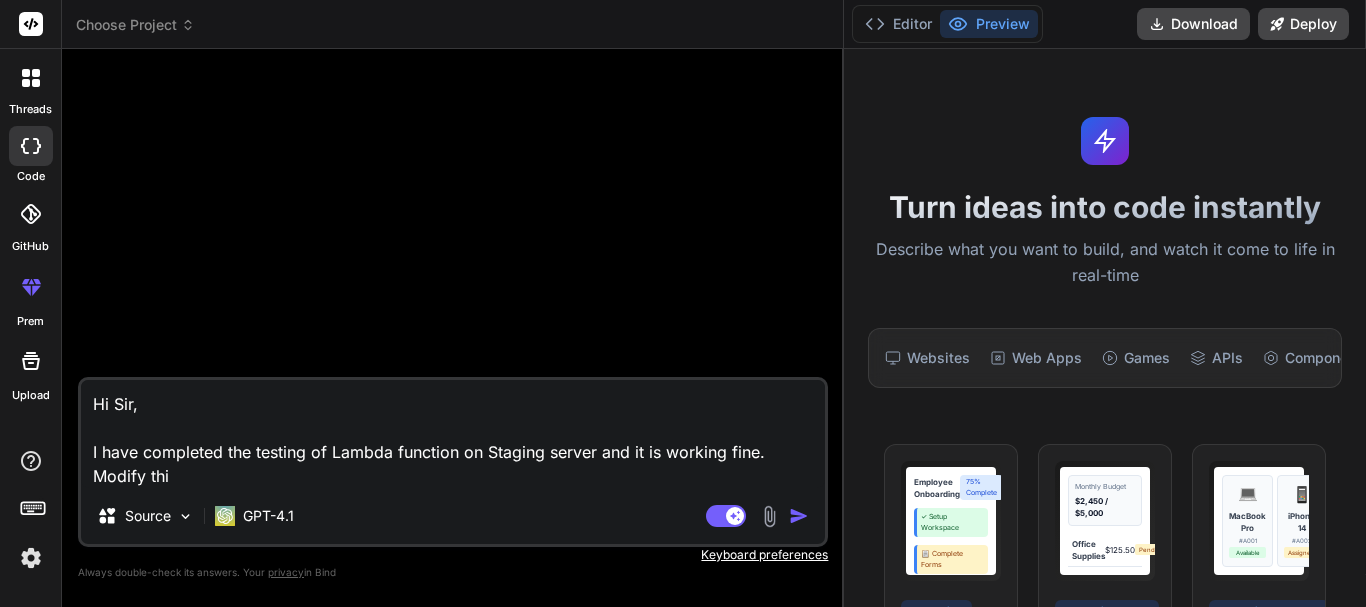 type on "Hi Sir,
I have completed the testing of Lambda function on Staging server and it is working fine.
Modify this" 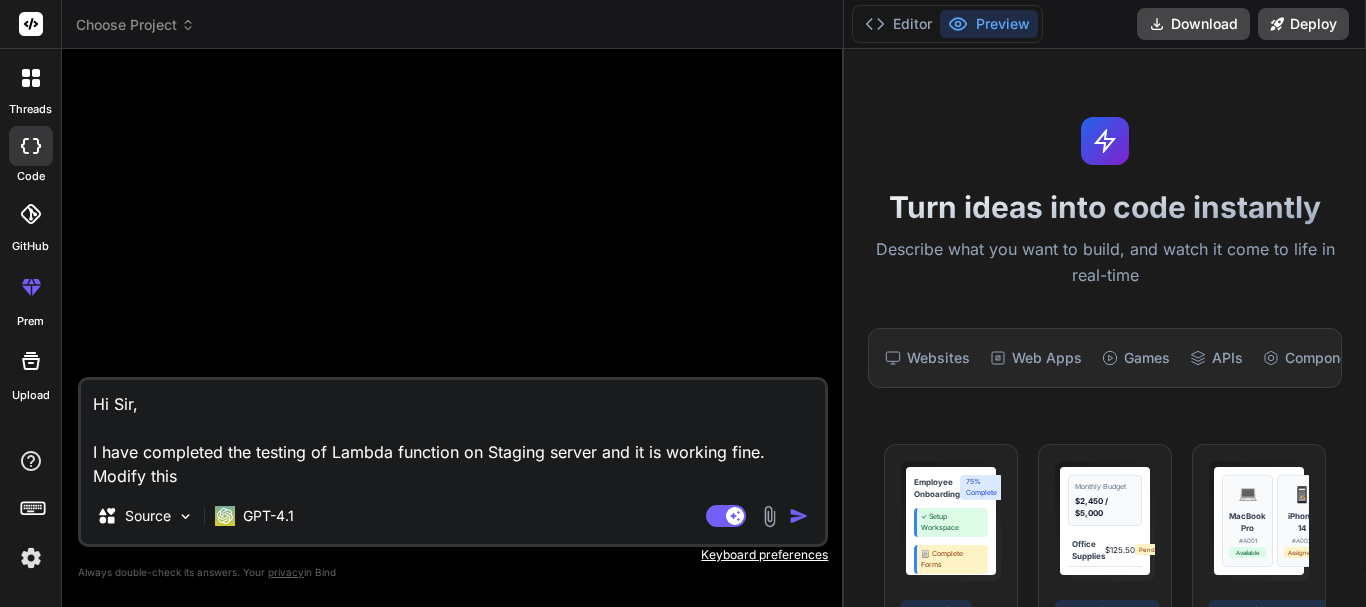 type on "x" 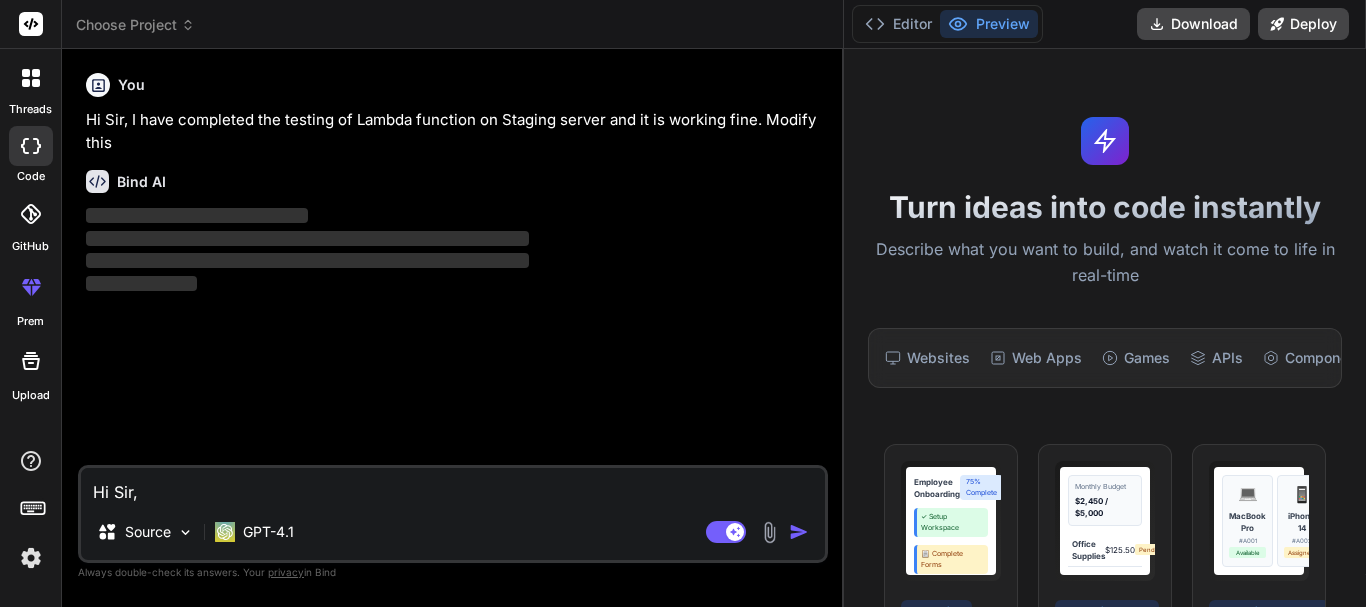 type 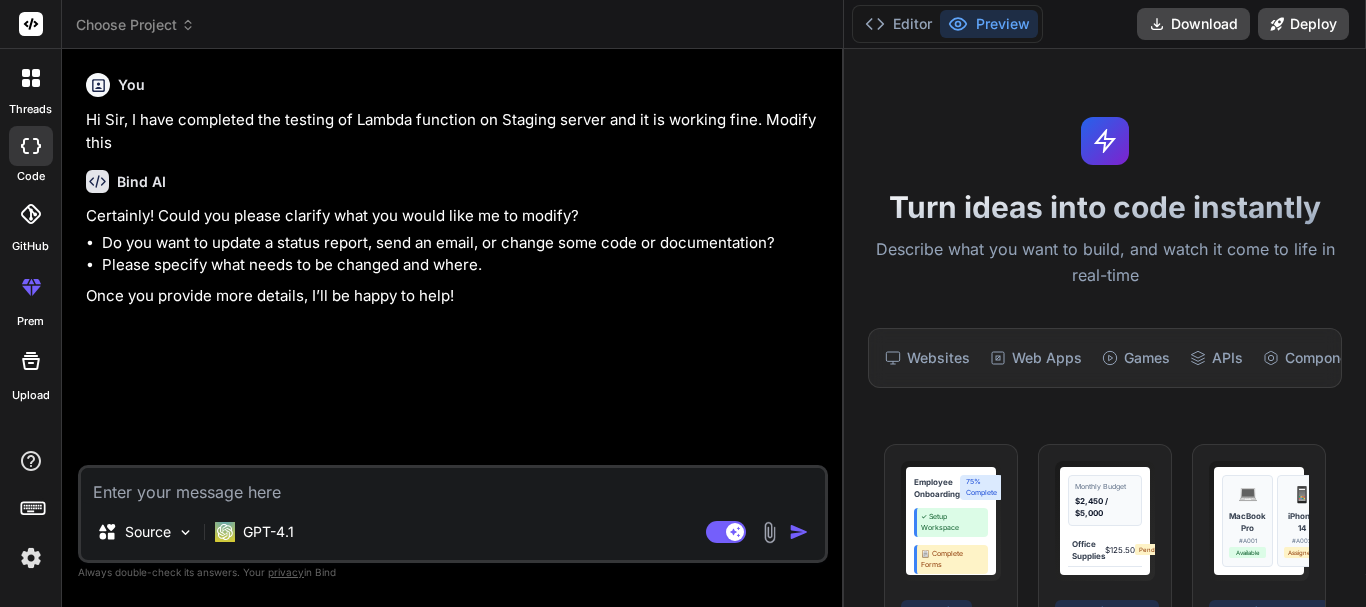 type on "x" 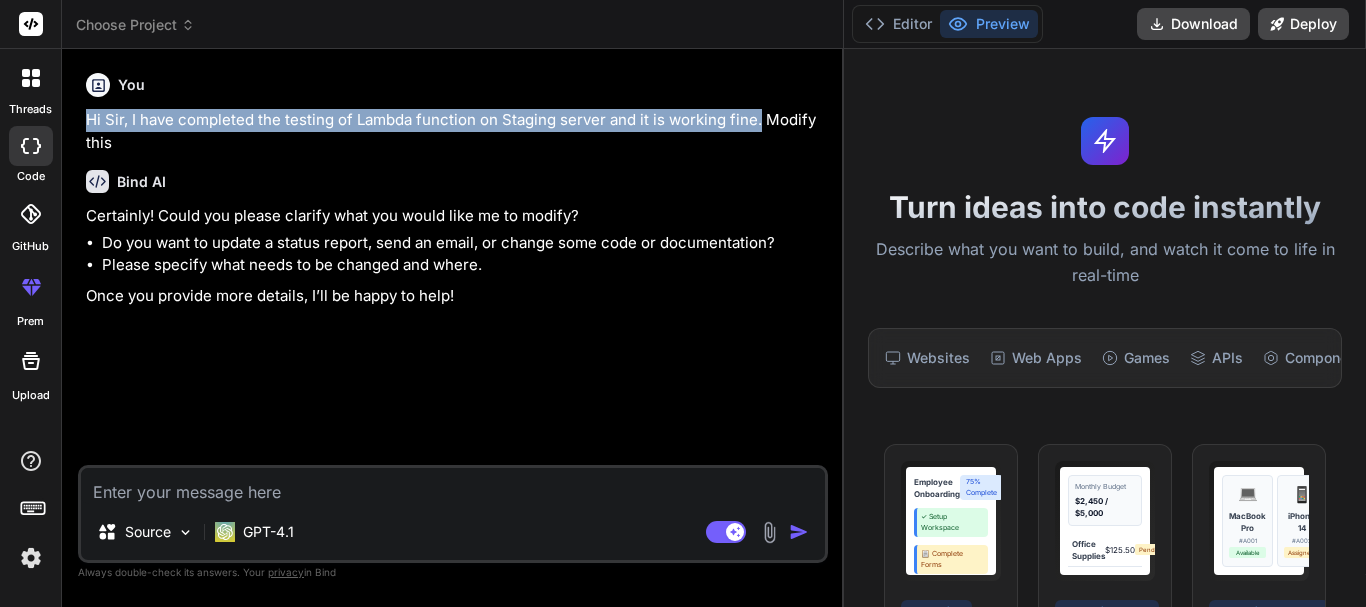 drag, startPoint x: 758, startPoint y: 121, endPoint x: 80, endPoint y: 115, distance: 678.02655 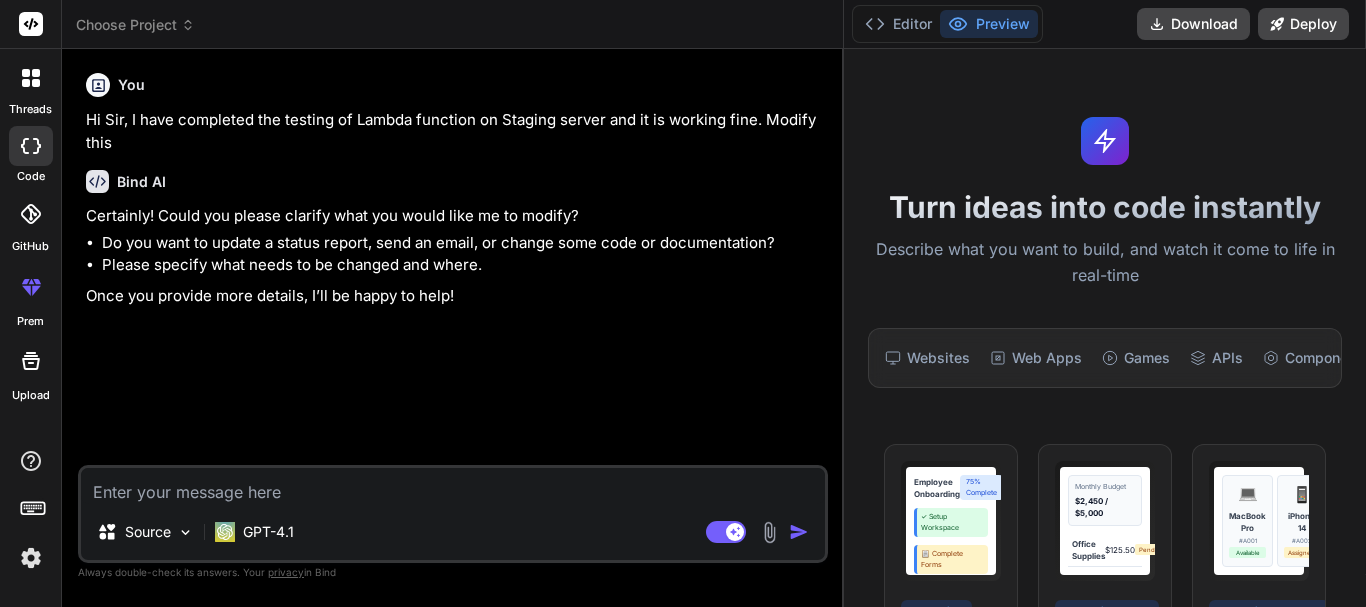 click at bounding box center [453, 486] 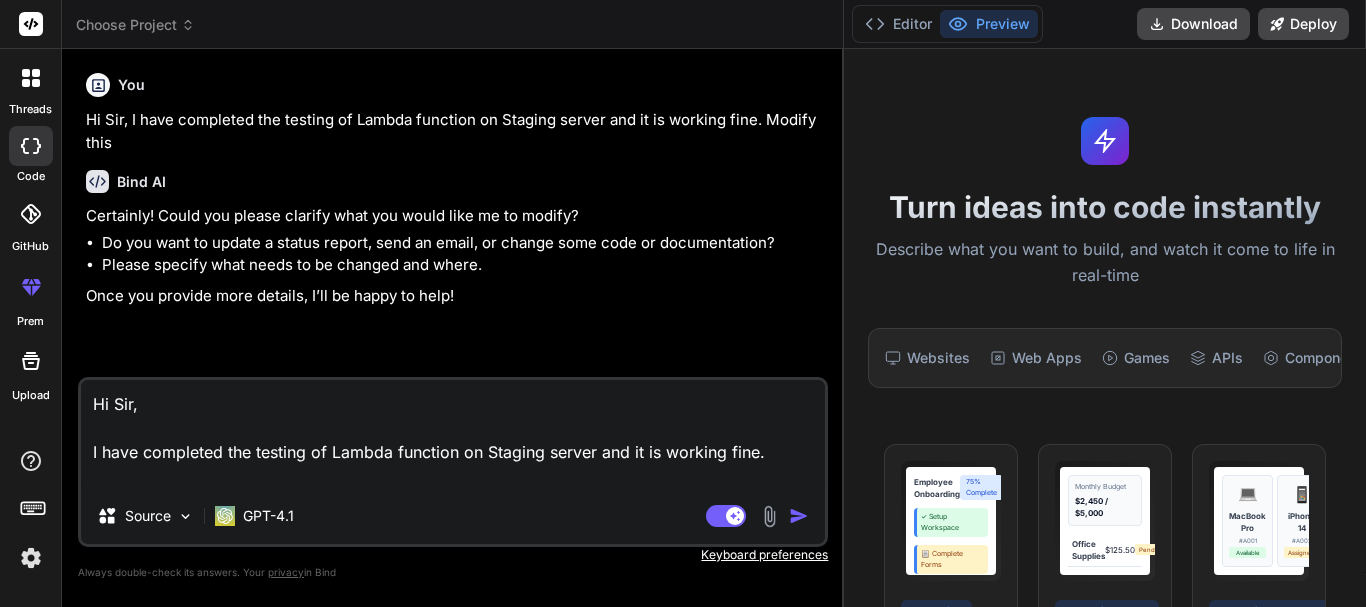 type on "Hi Sir,
I have completed the testing of Lambda function on Staging server and it is working fine.
i" 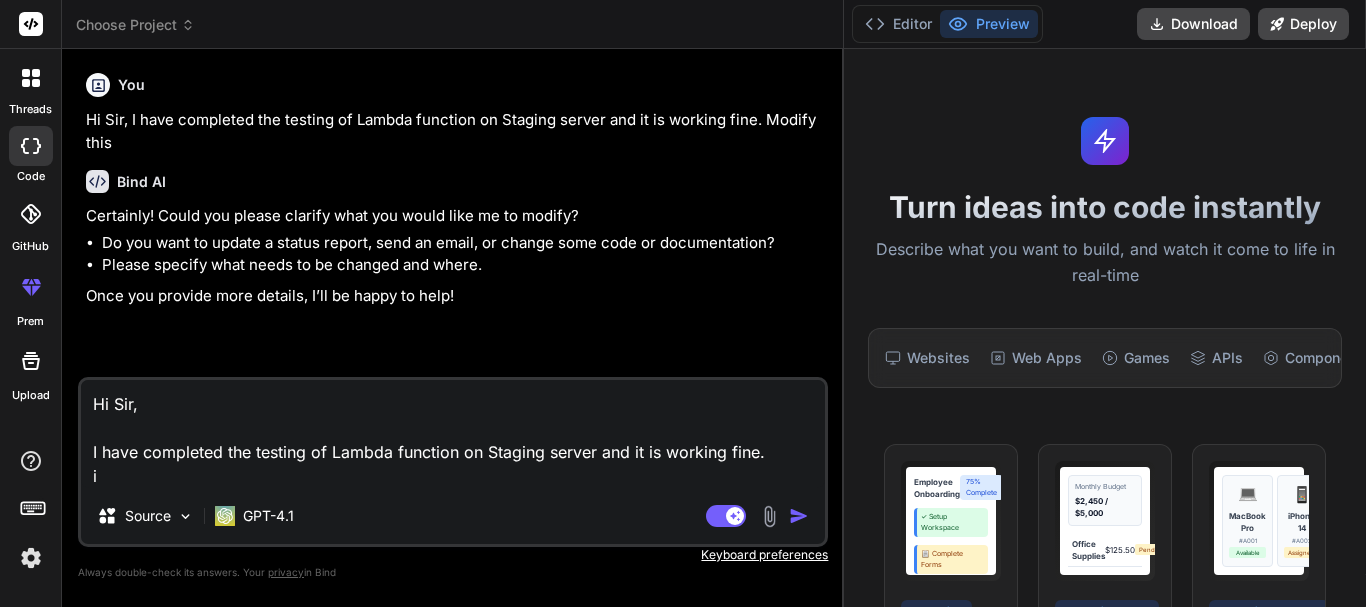 type on "Hi Sir,
I have completed the testing of Lambda function on Staging server and it is working fine.
i" 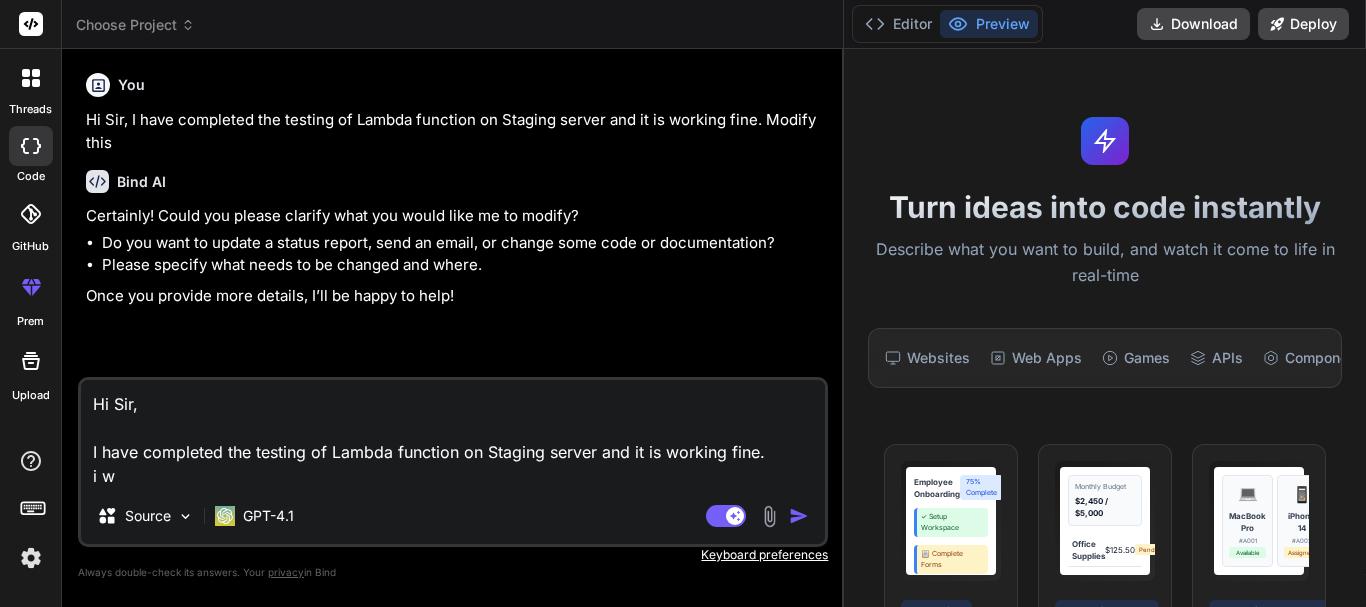 type on "x" 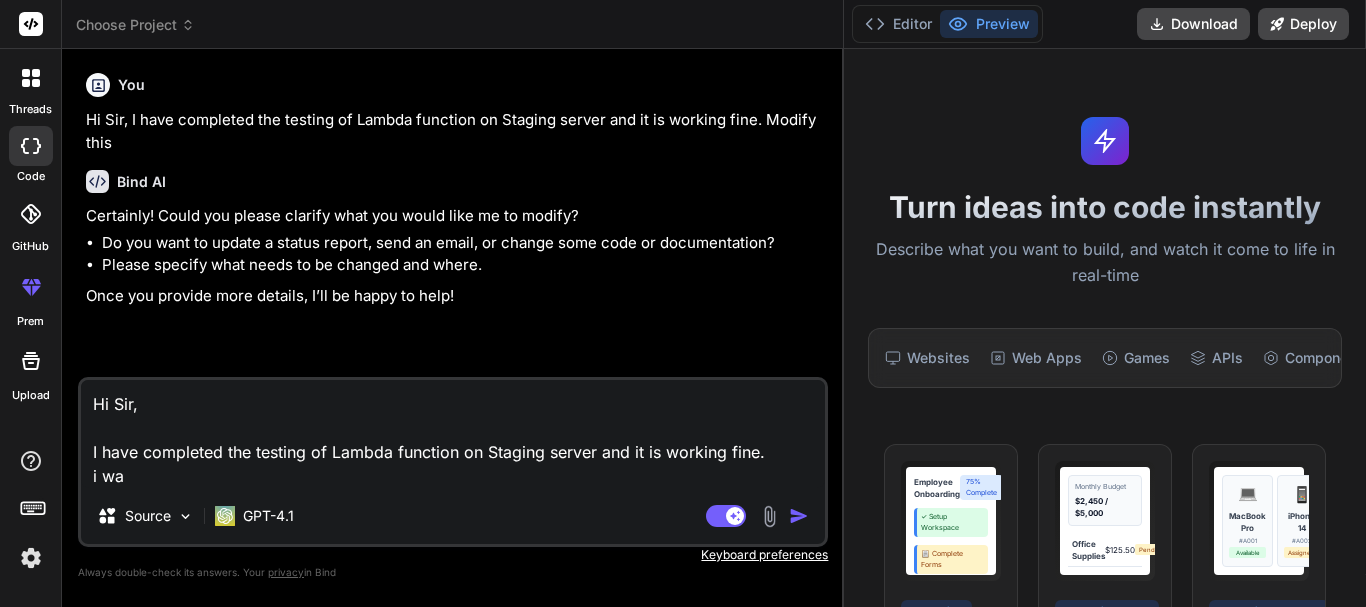 type on "Hi Sir,
I have completed the testing of Lambda function on Staging server and it is working fine.
i wan" 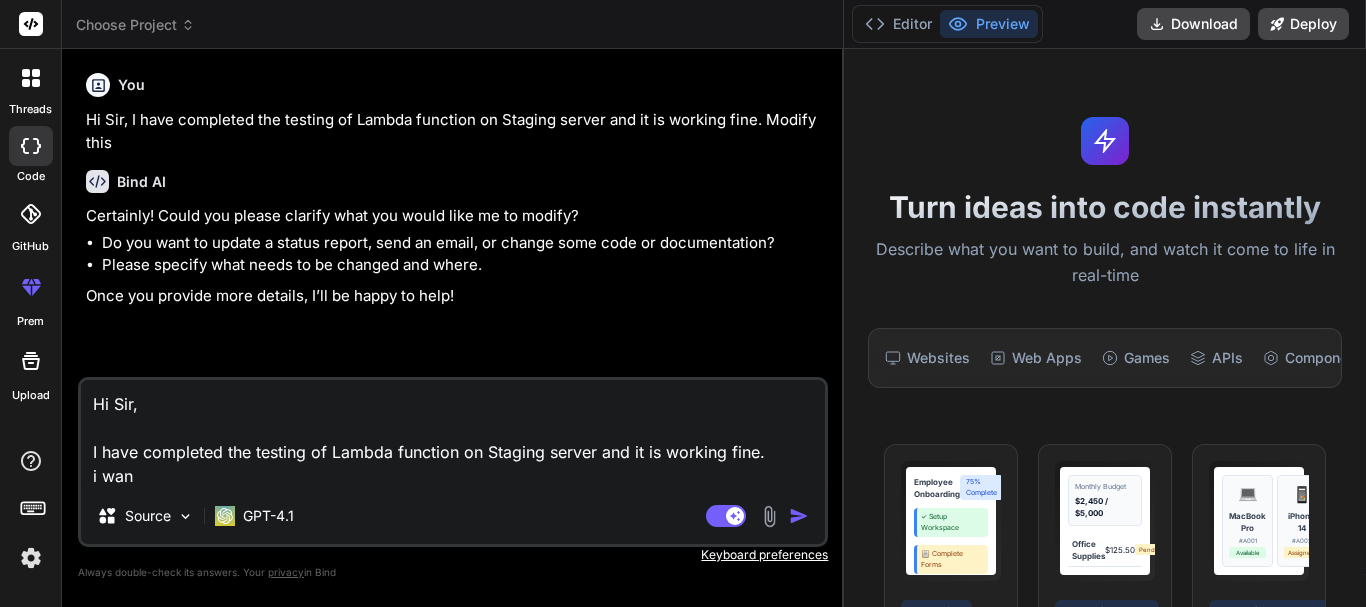 type on "Hi Sir,
I have completed the testing of Lambda function on Staging server and it is working fine.
i want" 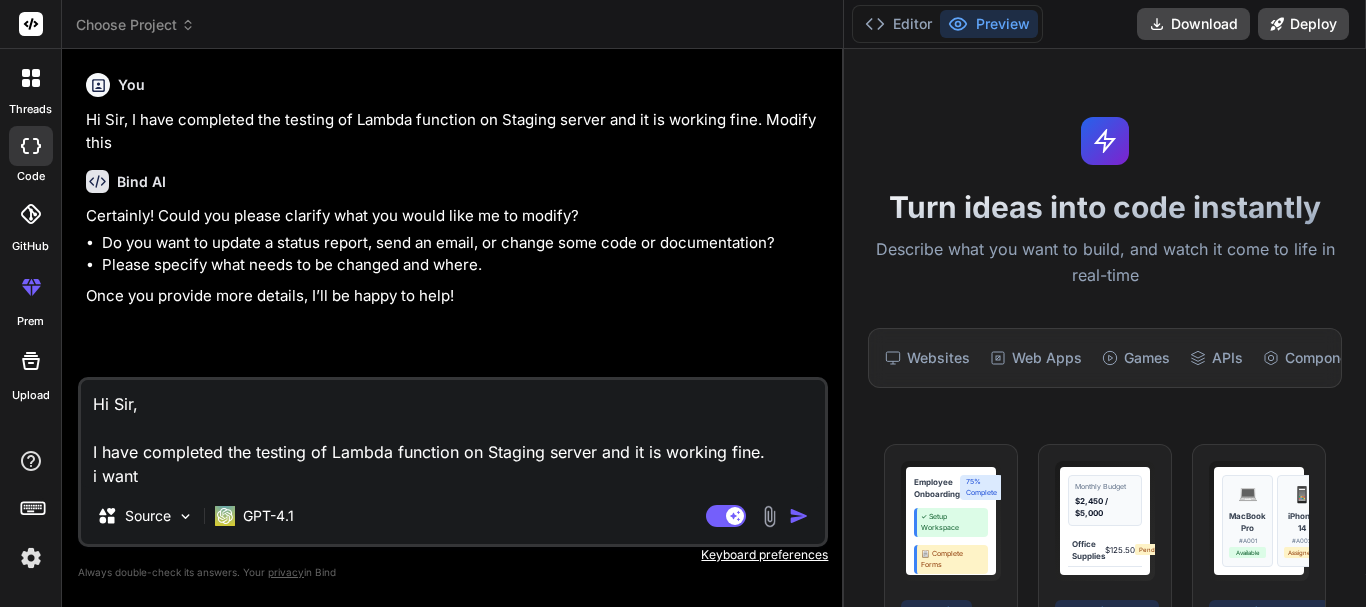 type on "x" 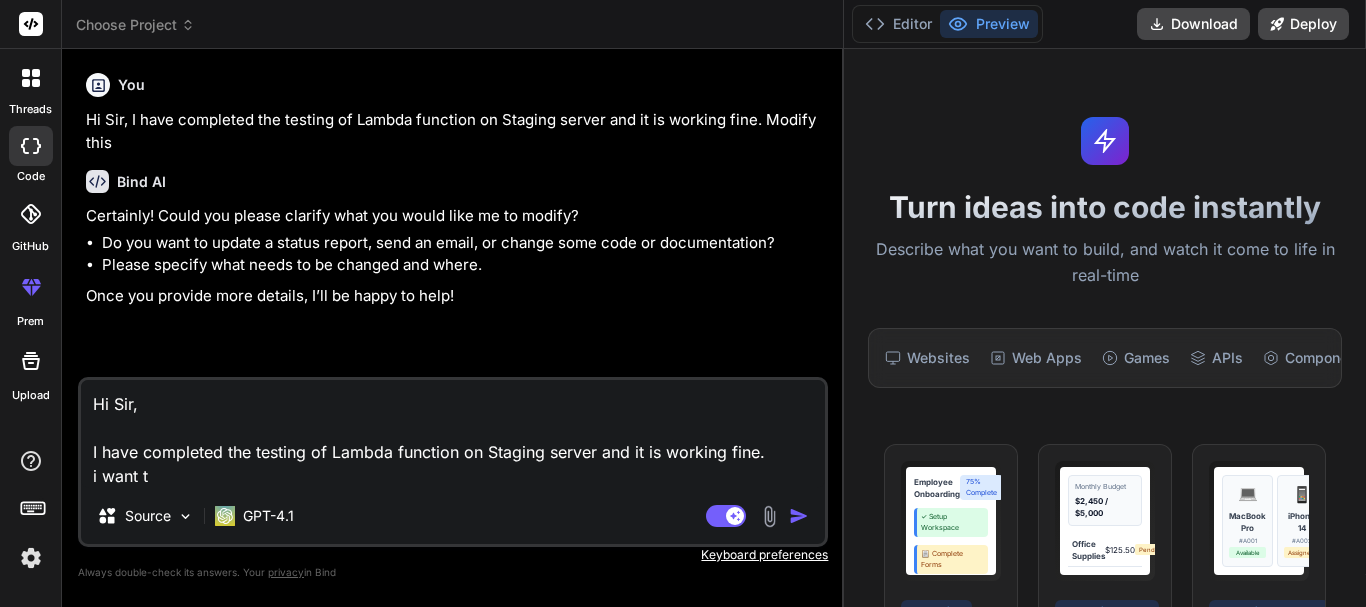 type on "Hi Sir,
I have completed the testing of Lambda function on Staging server and it is working fine.
i want to" 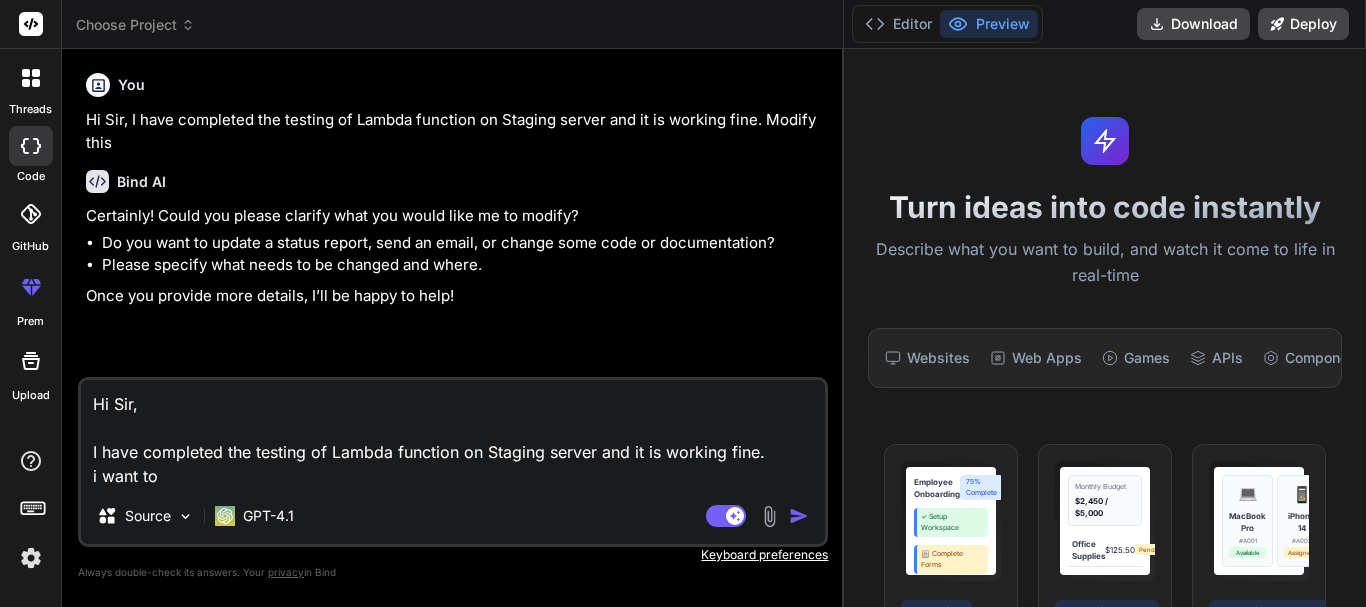 type on "Hi Sir,
I have completed the testing of Lambda function on Staging server and it is working fine.
i want to" 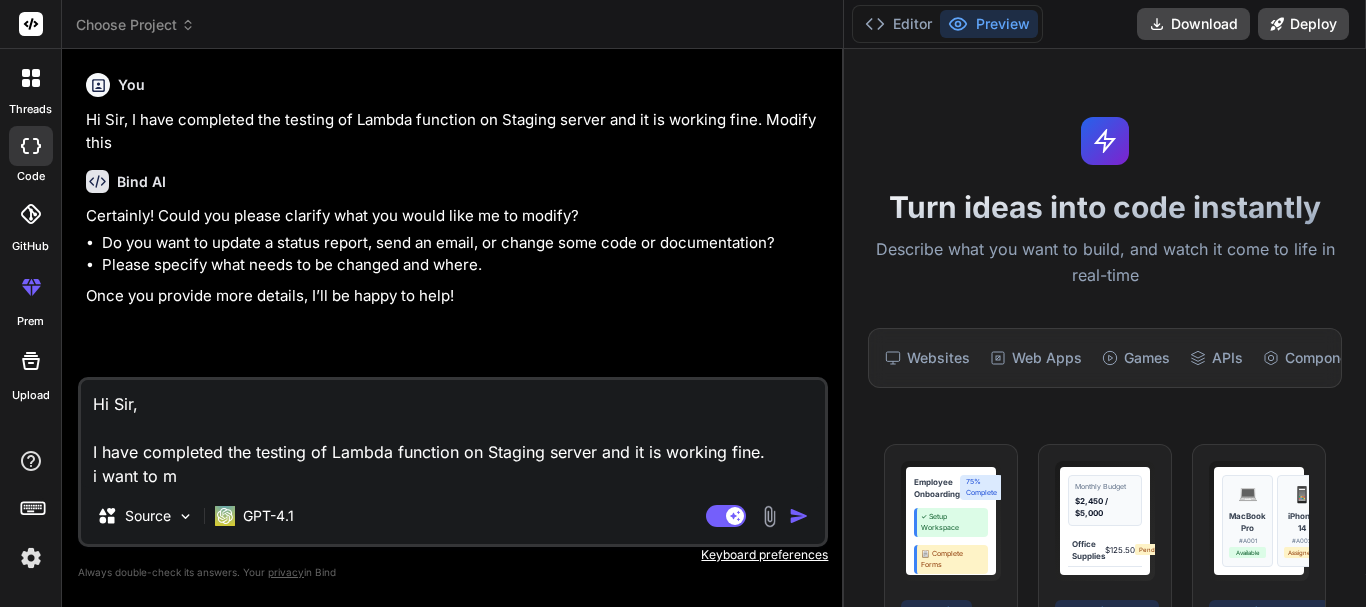 type on "Hi Sir,
I have completed the testing of Lambda function on Staging server and it is working fine.
i want to mo" 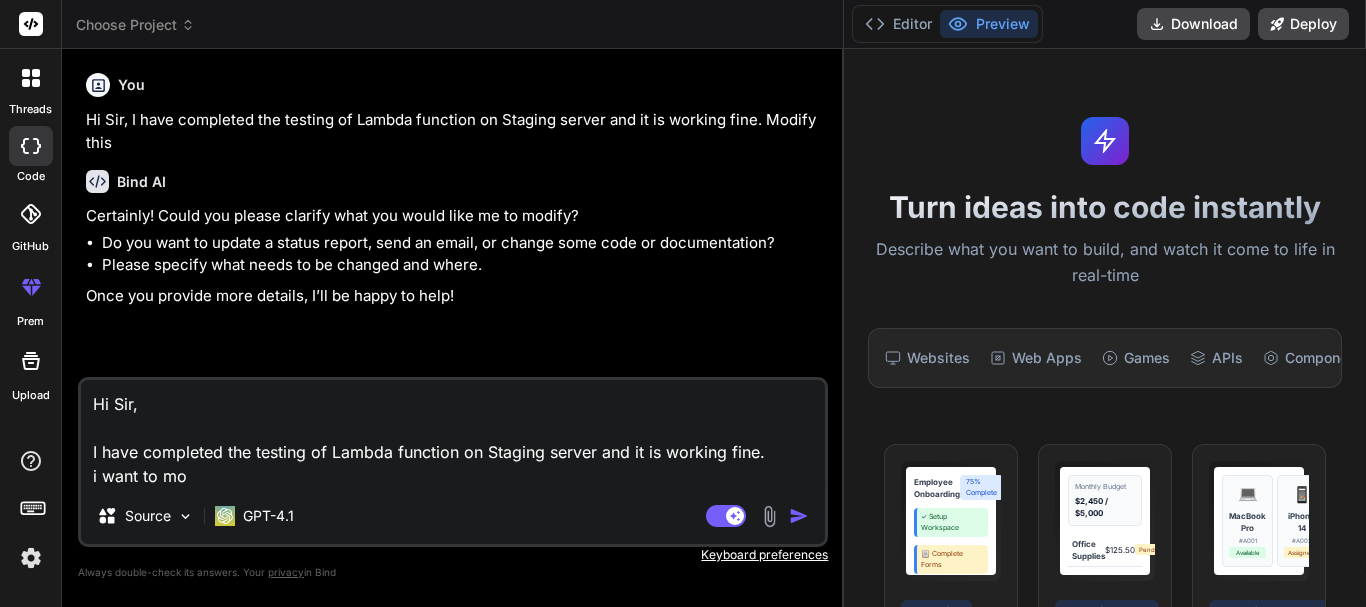 type on "Hi Sir,
I have completed the testing of Lambda function on Staging server and it is working fine.
i want to mos" 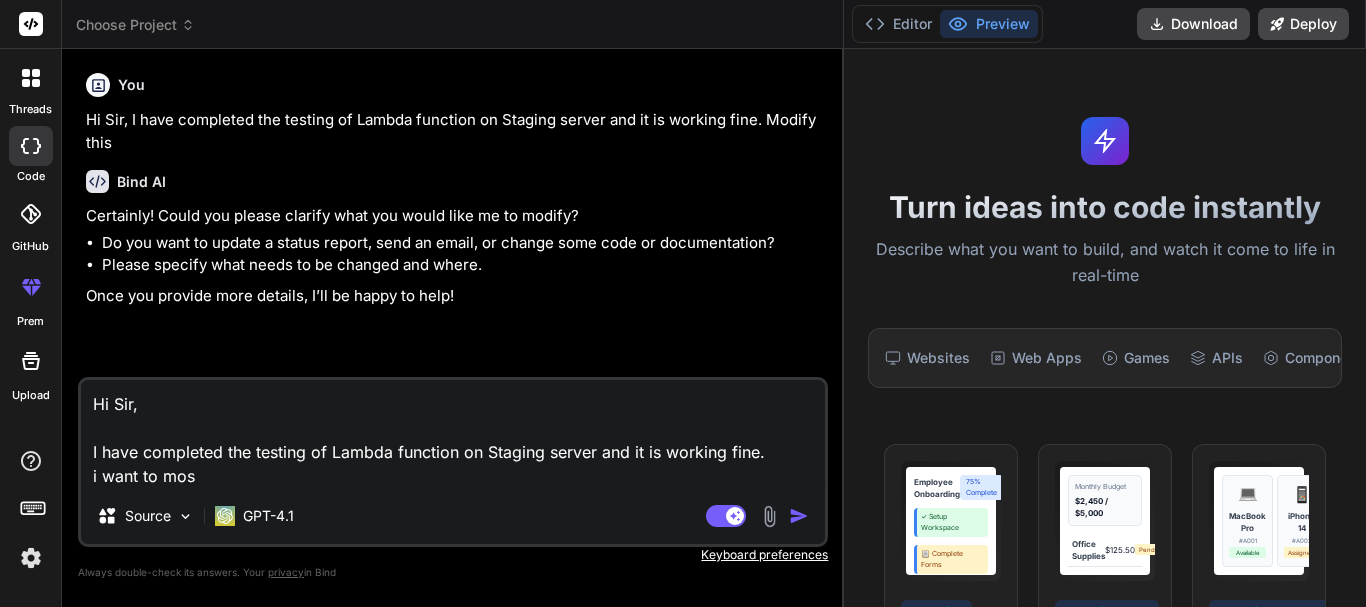 type on "Hi Sir,
I have completed the testing of Lambda function on Staging server and it is working fine.
i want to mo" 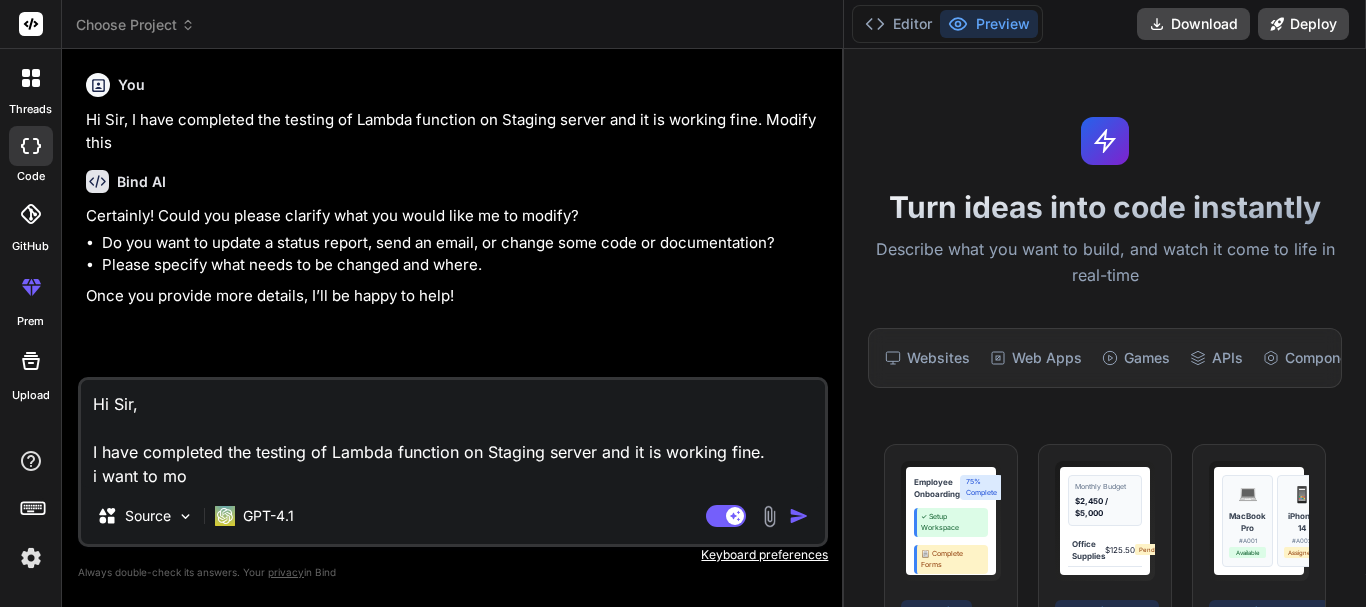 type on "Hi Sir,
I have completed the testing of Lambda function on Staging server and it is working fine.
i want to mod" 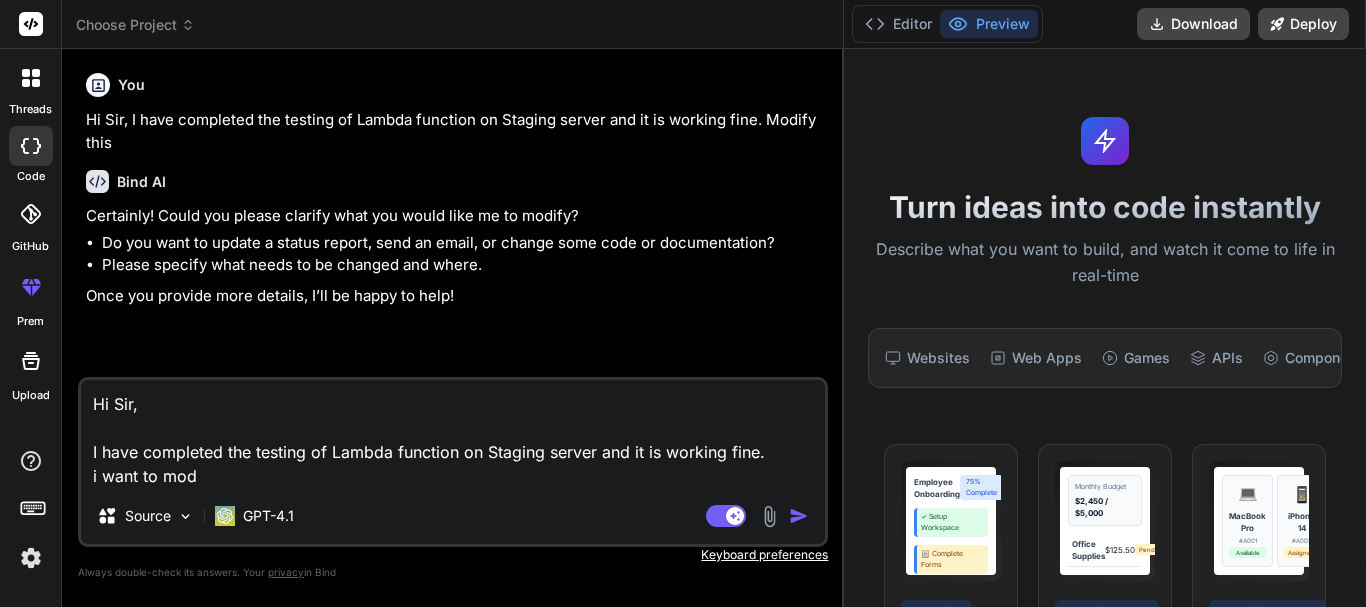type on "x" 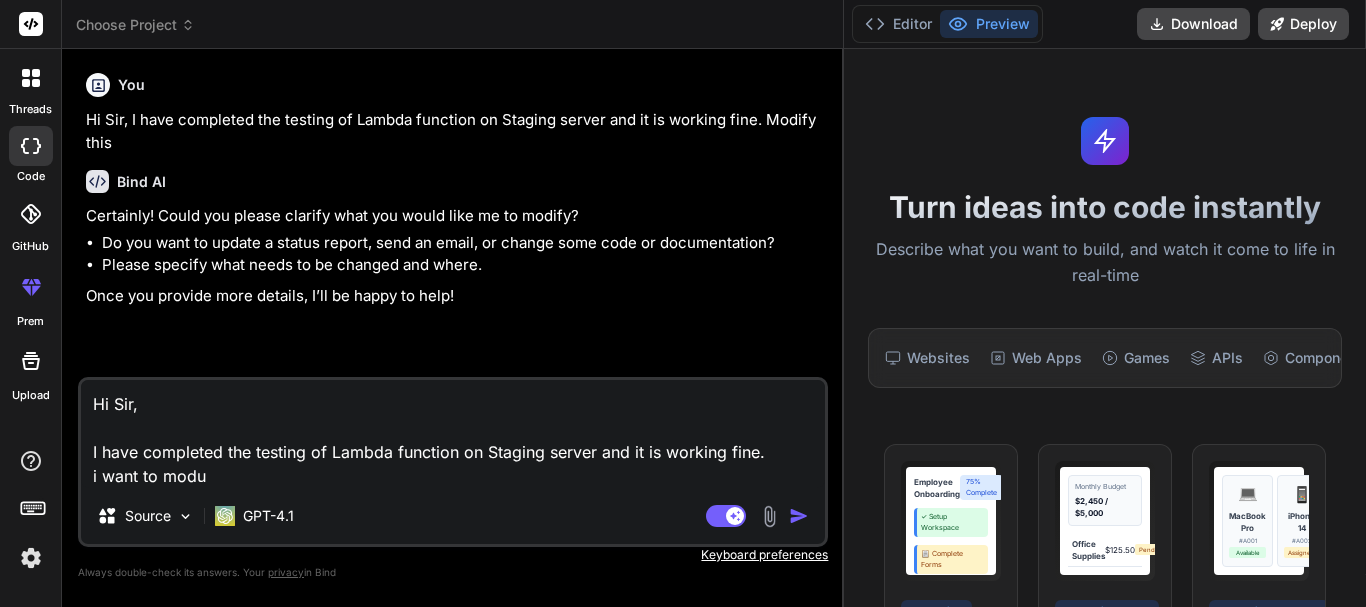 type on "x" 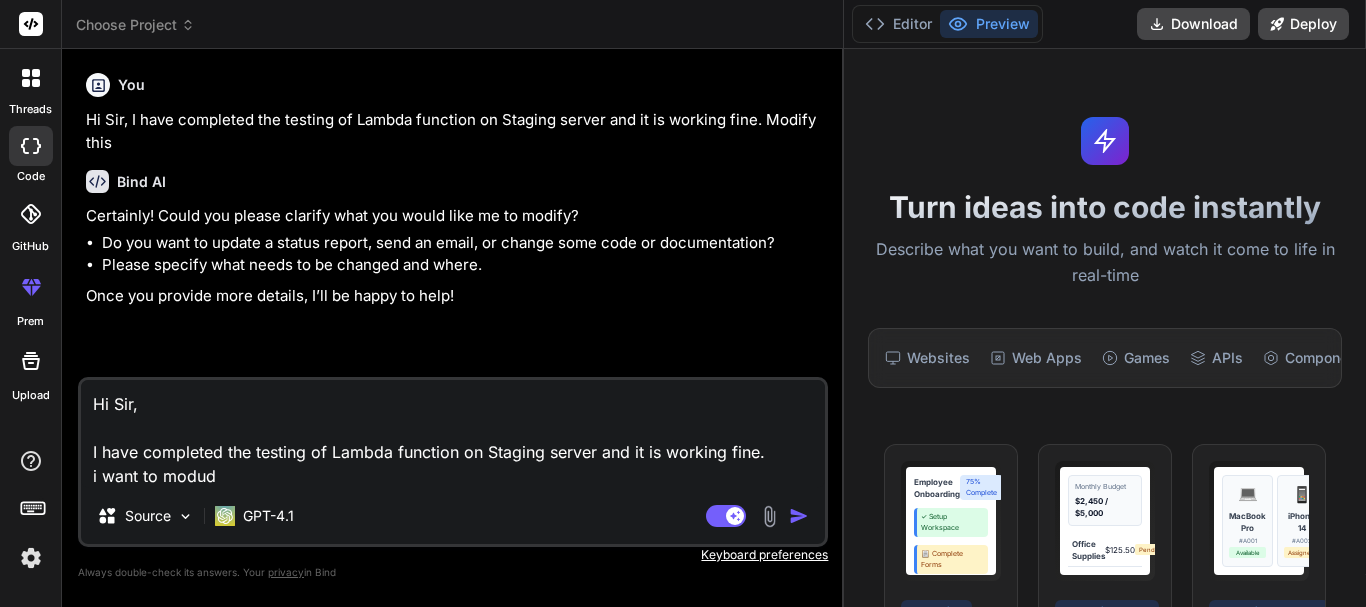 type on "Hi Sir,
I have completed the testing of Lambda function on Staging server and it is working fine.
i want to modu" 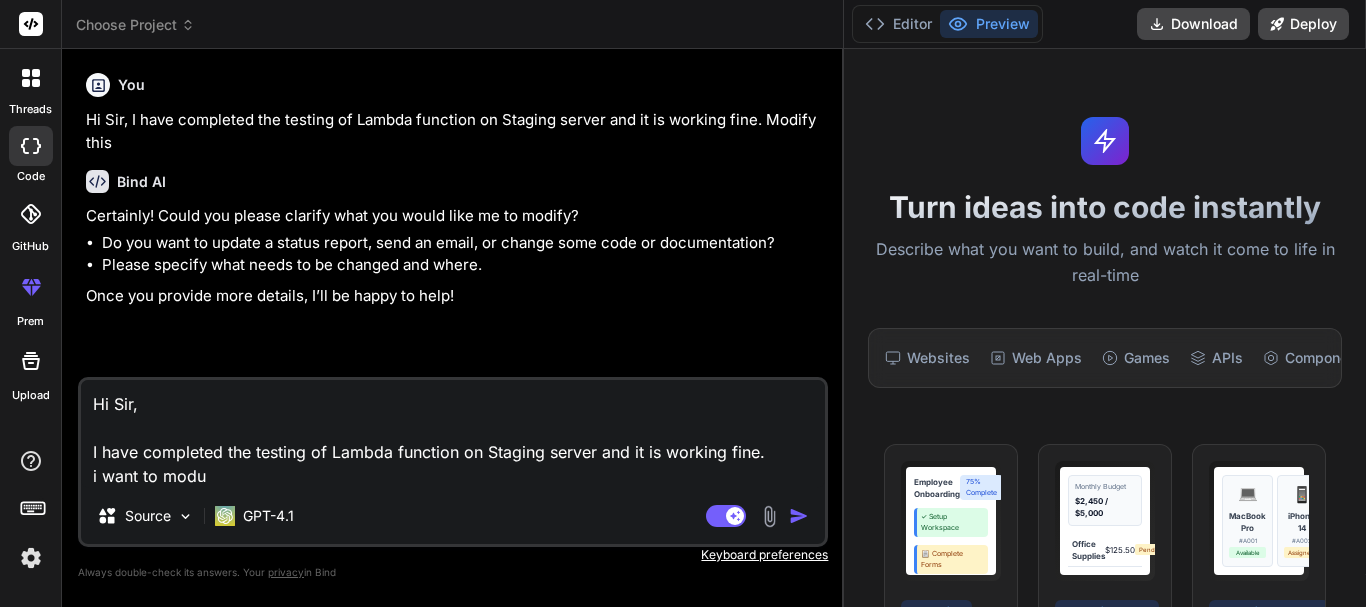 type on "x" 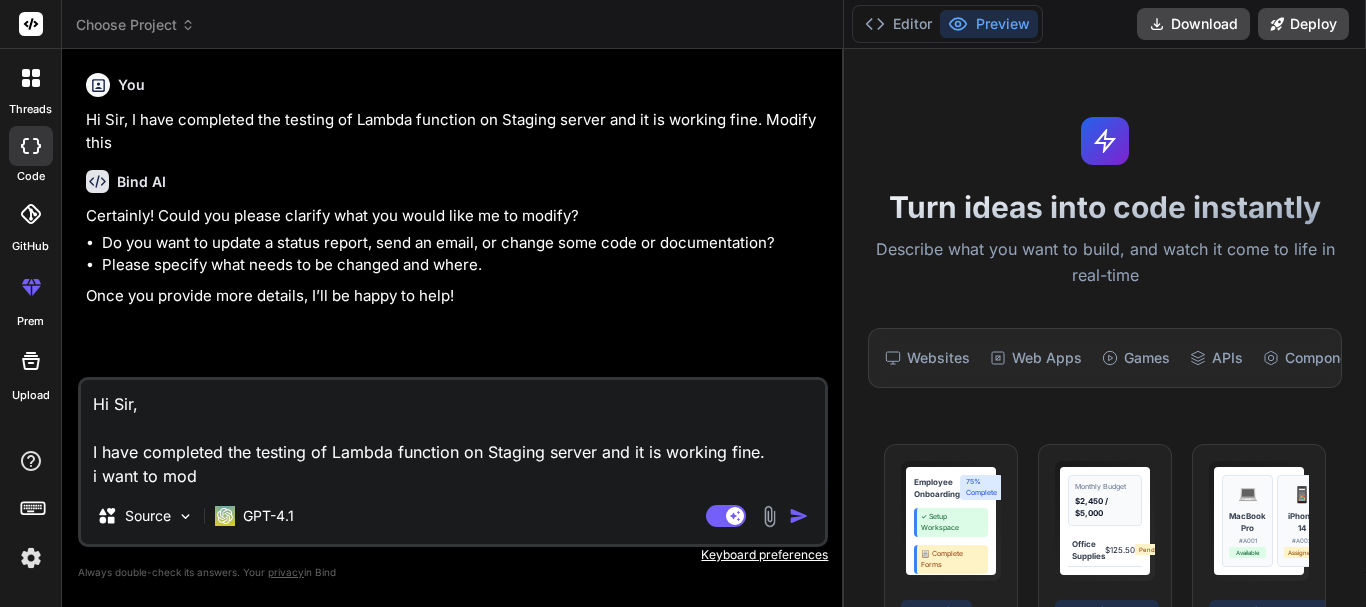 type on "Hi Sir,
I have completed the testing of Lambda function on Staging server and it is working fine.
i want to modi" 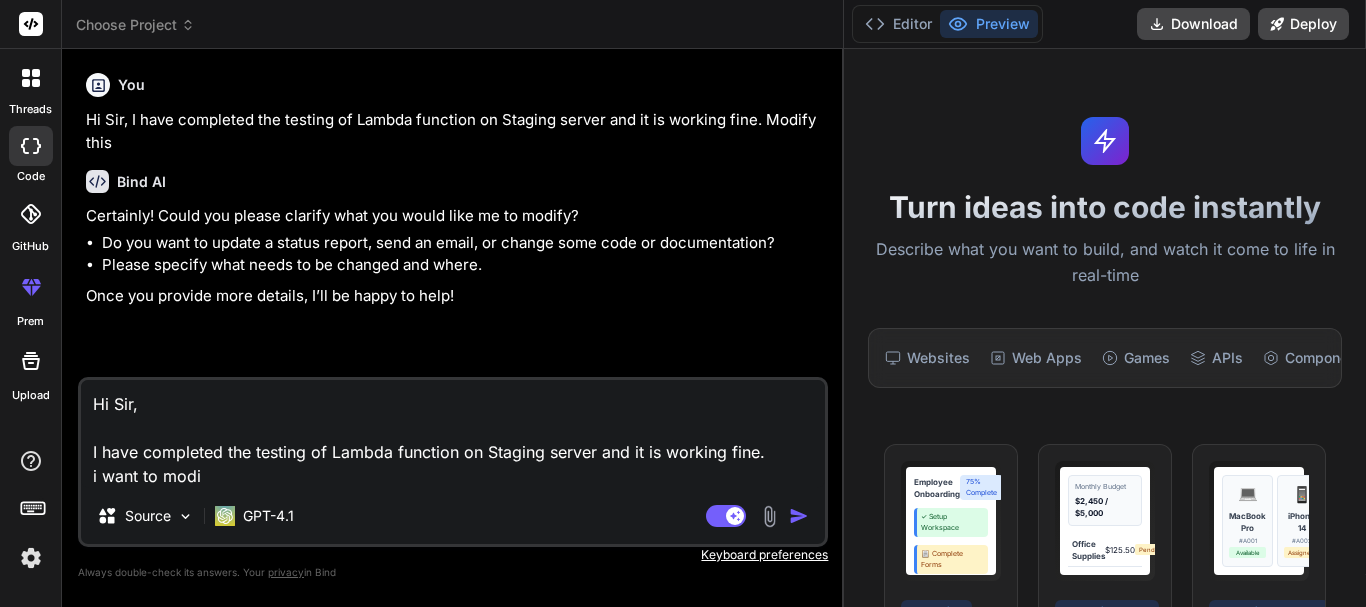 type on "x" 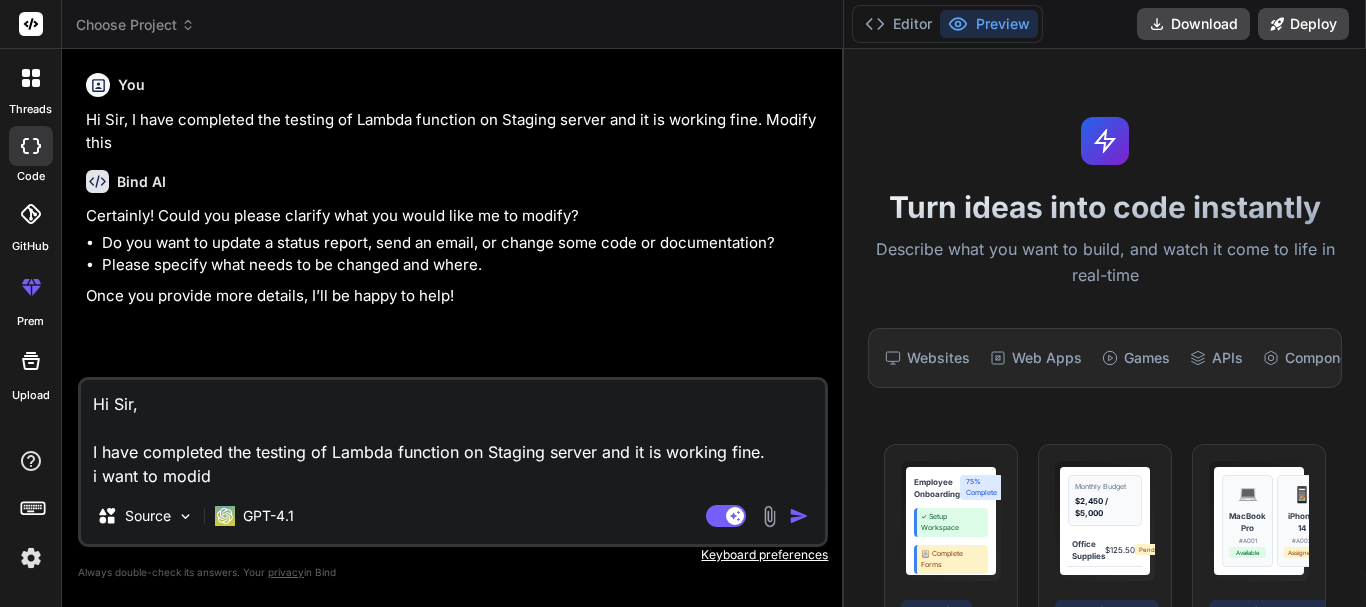 type on "Hi Sir,
I have completed the testing of Lambda function on Staging server and it is working fine.
i want to modi" 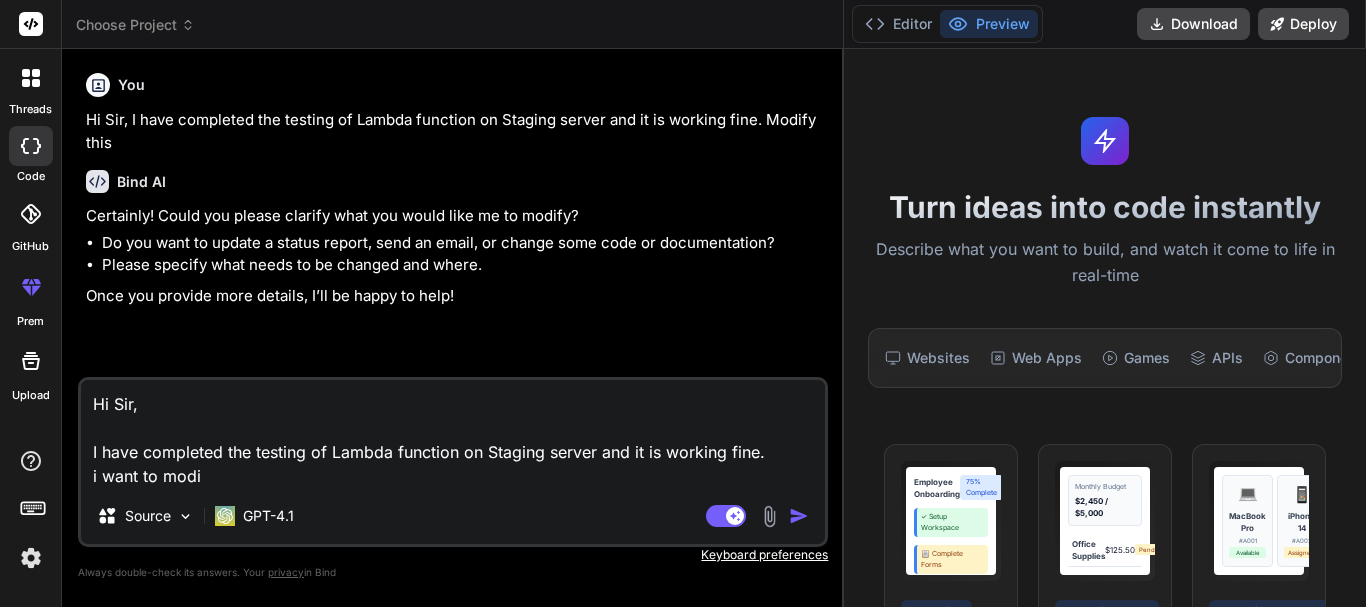 type on "Hi Sir,
I have completed the testing of Lambda function on Staging server and it is working fine.
i want to modif" 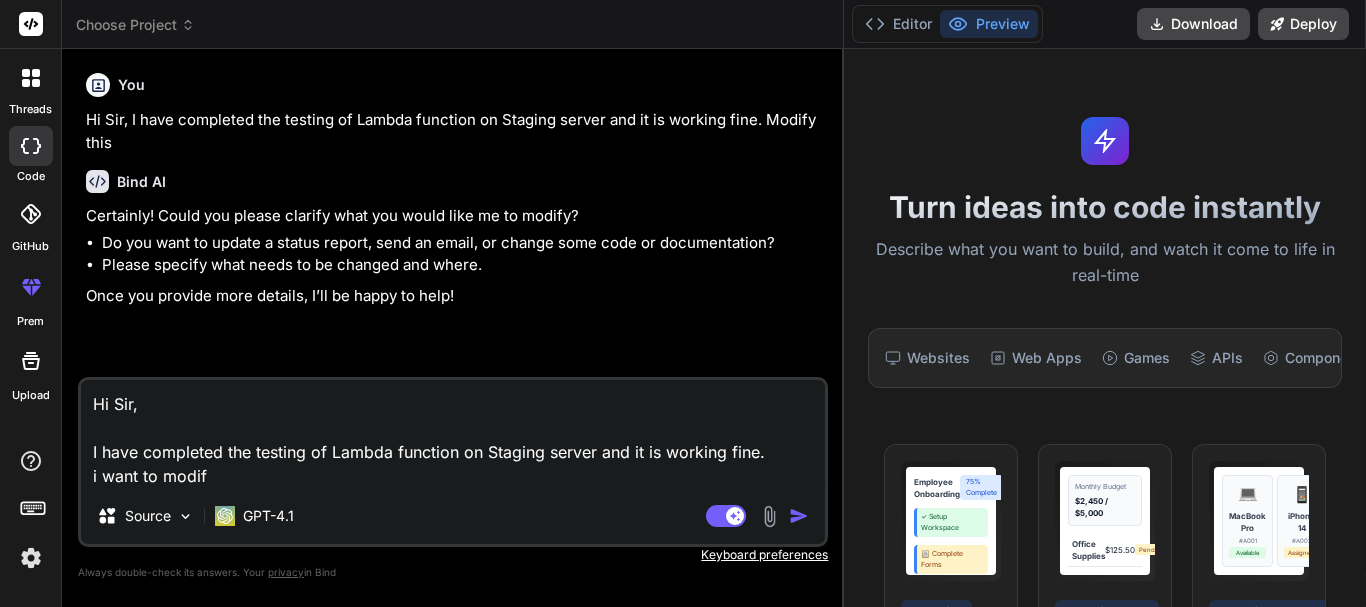 type on "x" 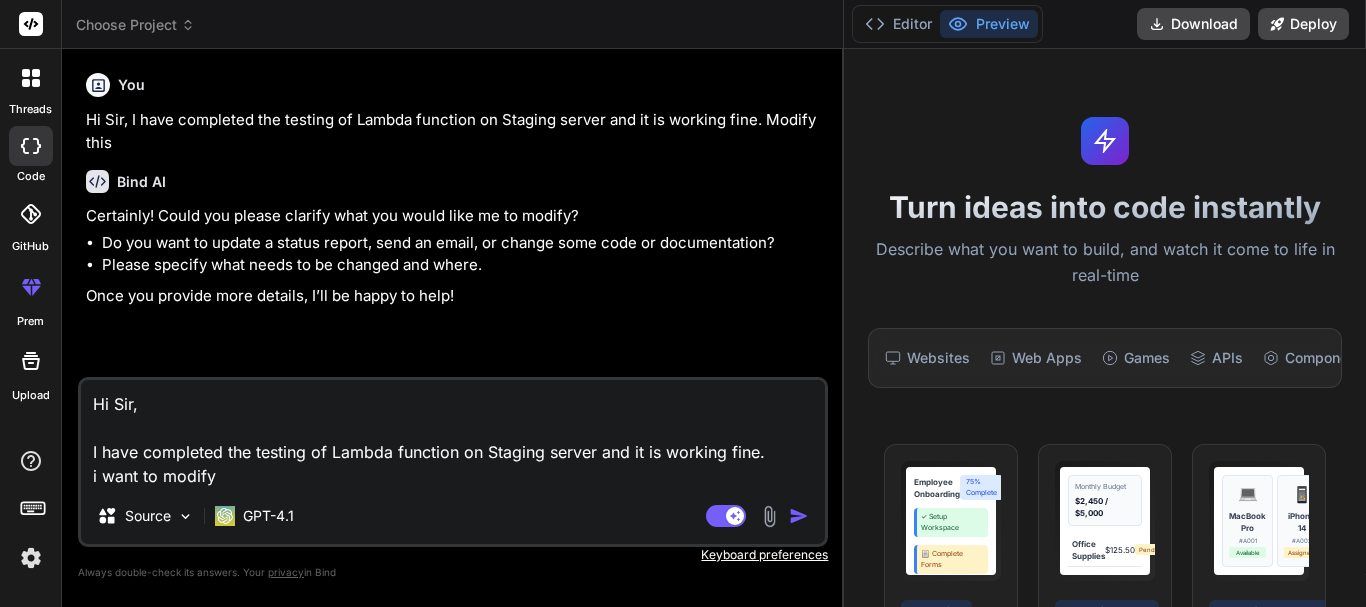 type on "Hi Sir,
I have completed the testing of Lambda function on Staging server and it is working fine.
i want to modify" 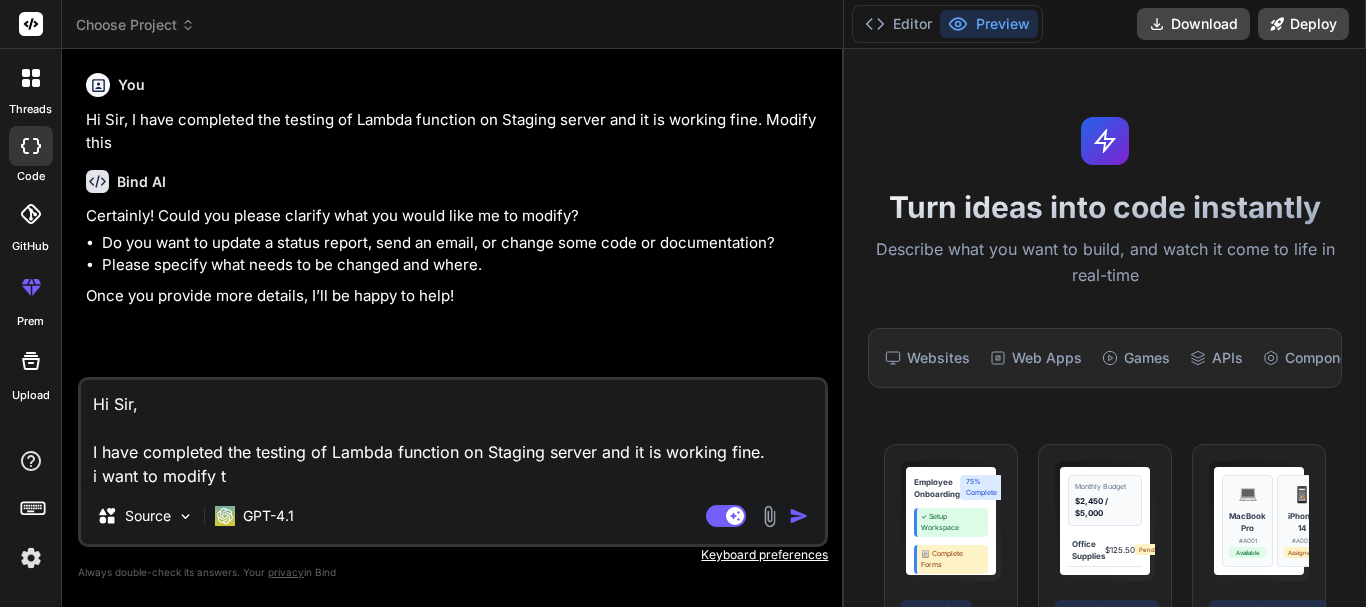 type on "Hi Sir,
I have completed the testing of Lambda function on Staging server and it is working fine.
i want to modify th" 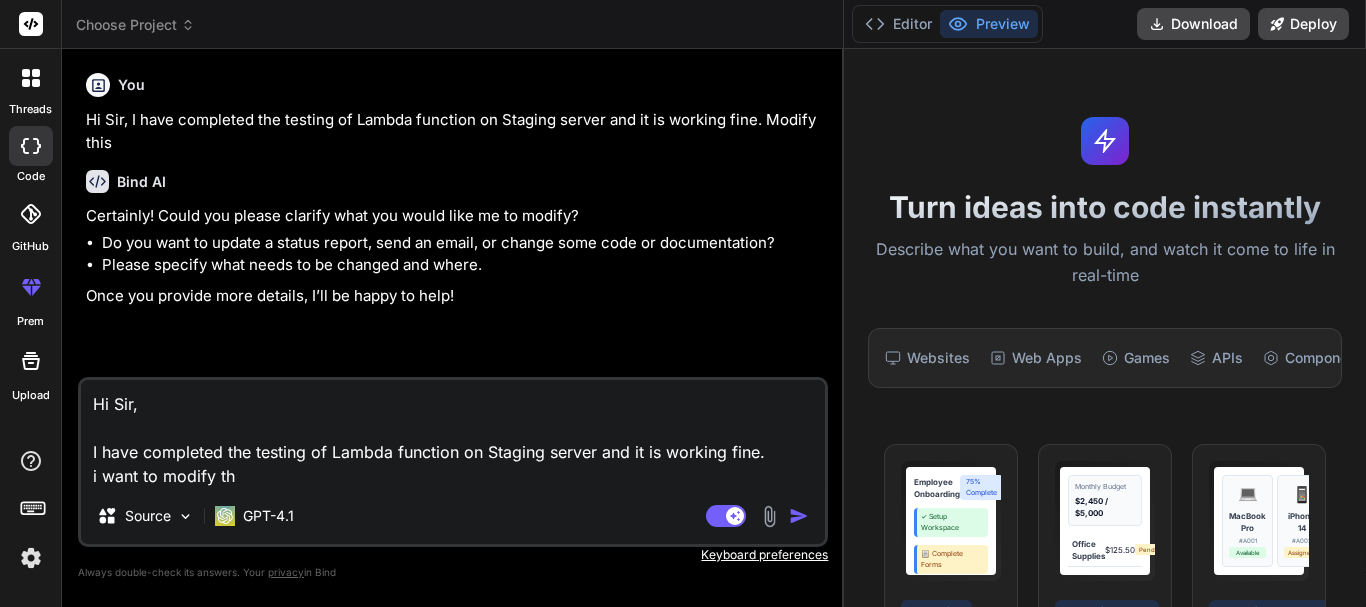 type on "Hi Sir,
I have completed the testing of Lambda function on Staging server and it is working fine.
i want to modify thi" 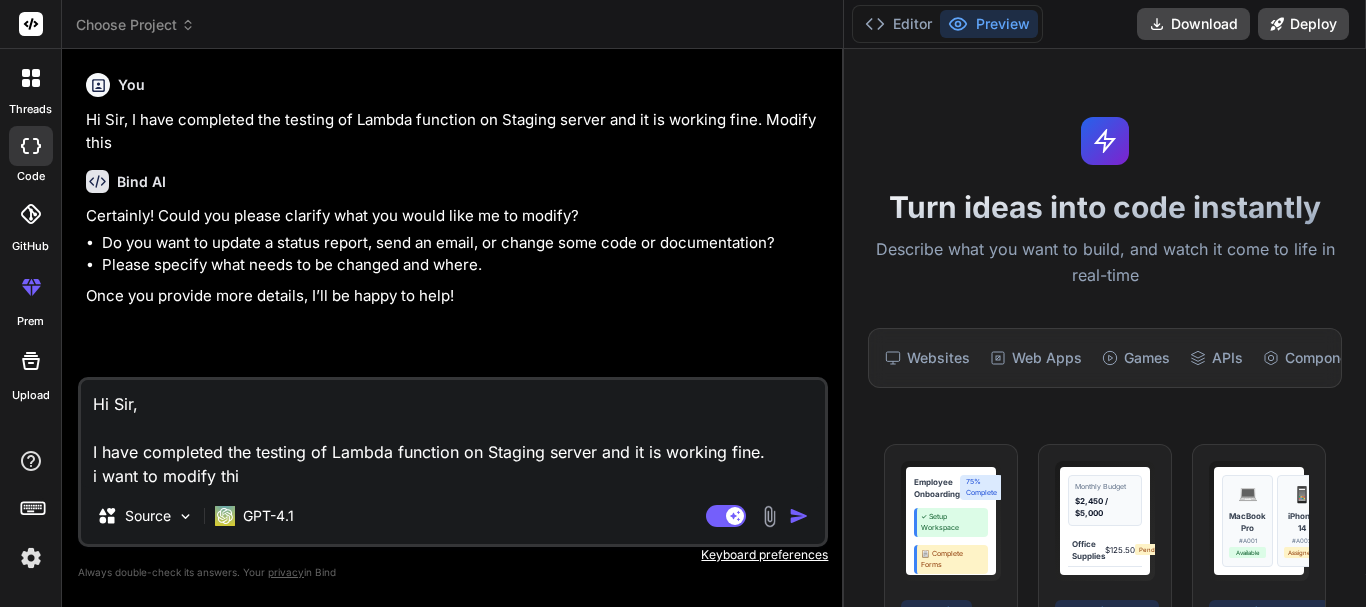 type on "Hi Sir,
I have completed the testing of Lambda function on Staging server and it is working fine.
i want to modify this" 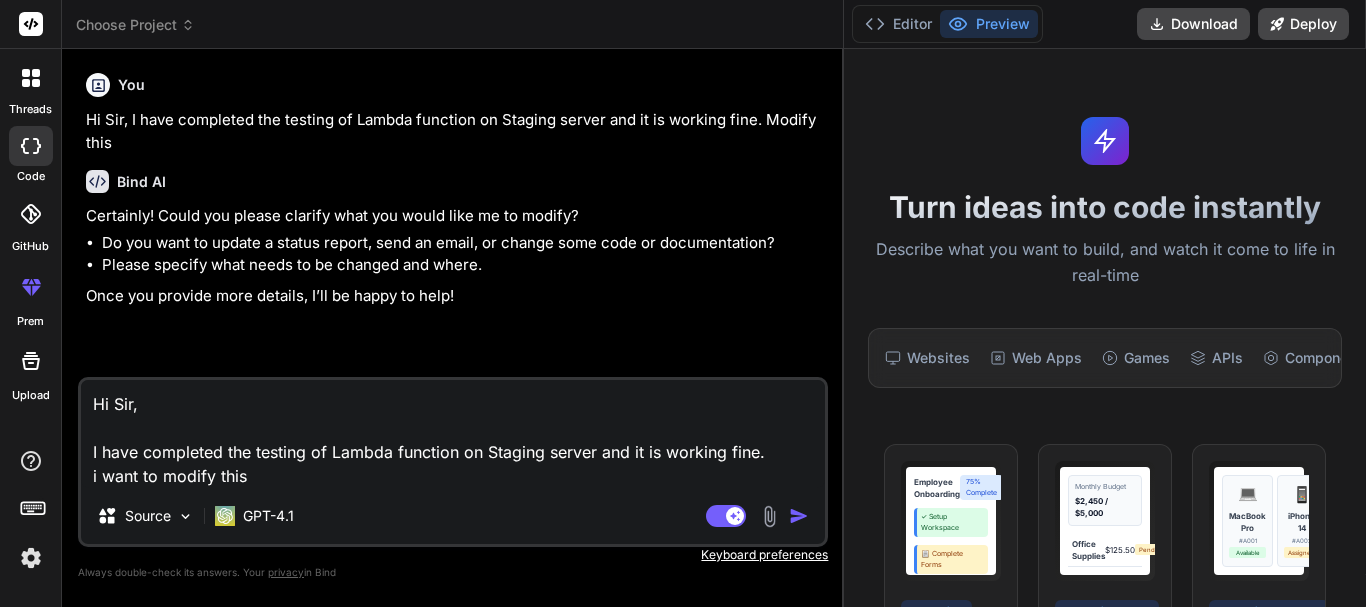 type on "Hi Sir,
I have completed the testing of Lambda function on Staging server and it is working fine.
i want to modify this" 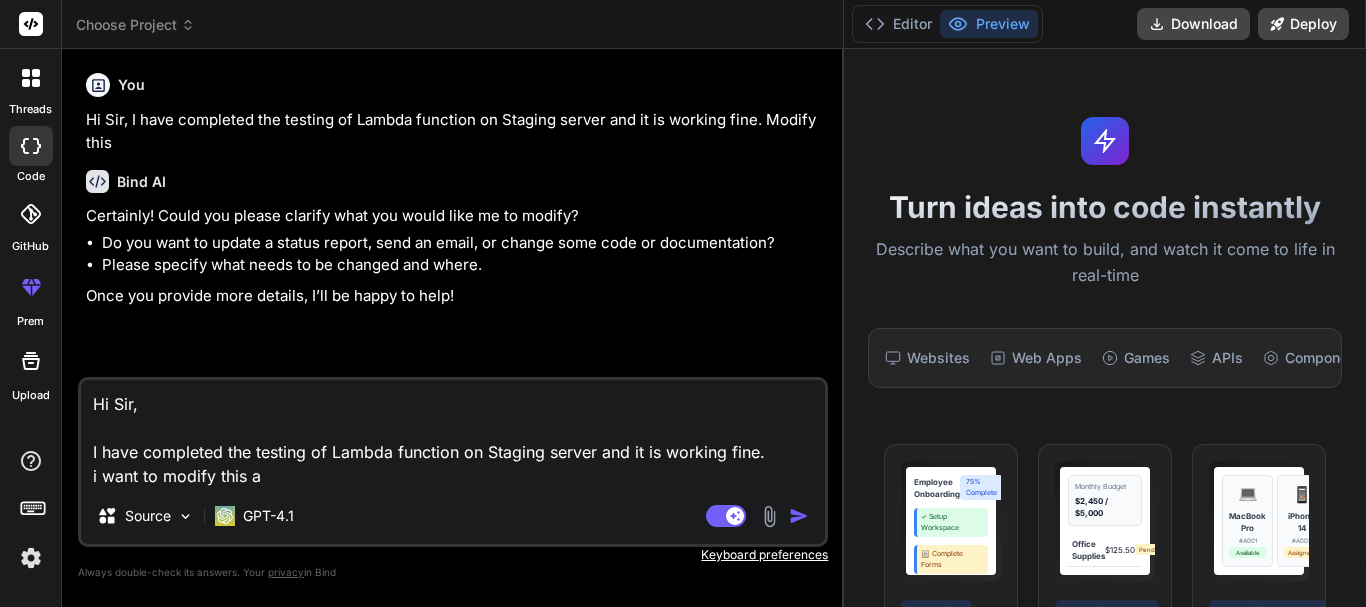 type on "Hi Sir,
I have completed the testing of Lambda function on Staging server and it is working fine.
i want to modify this an" 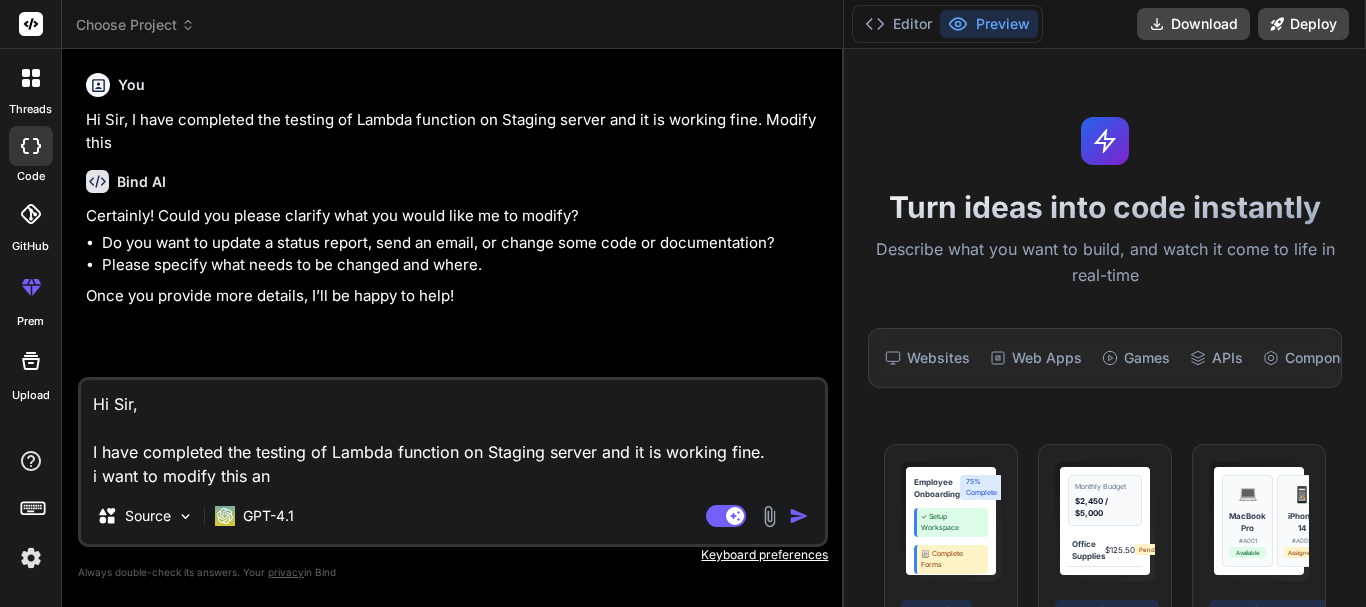 type on "x" 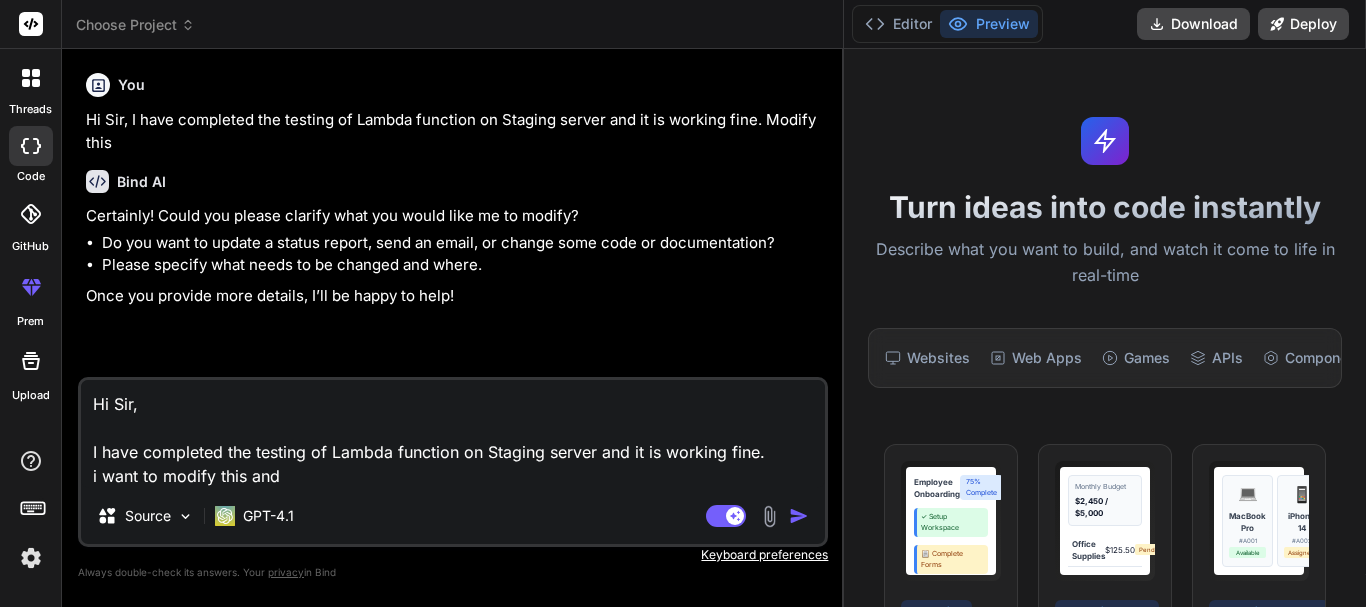 type on "Hi Sir,
I have completed the testing of Lambda function on Staging server and it is working fine.
i want to modify this and" 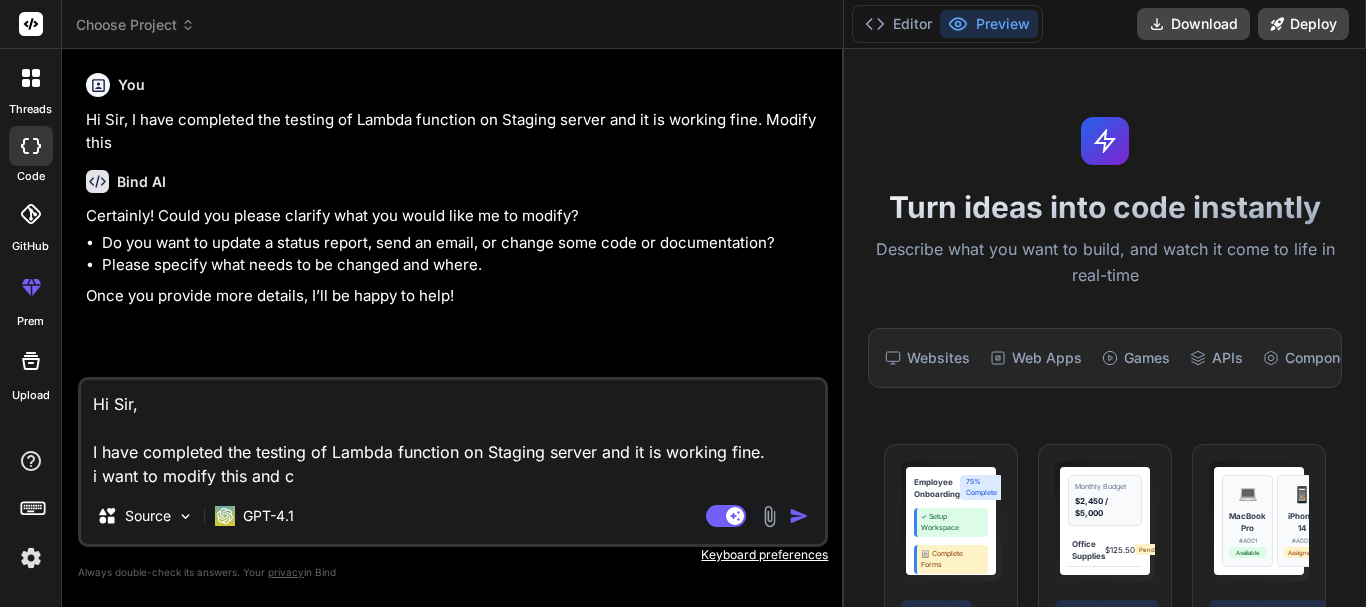 type on "Hi Sir,
I have completed the testing of Lambda function on Staging server and it is working fine.
i want to modify this and co" 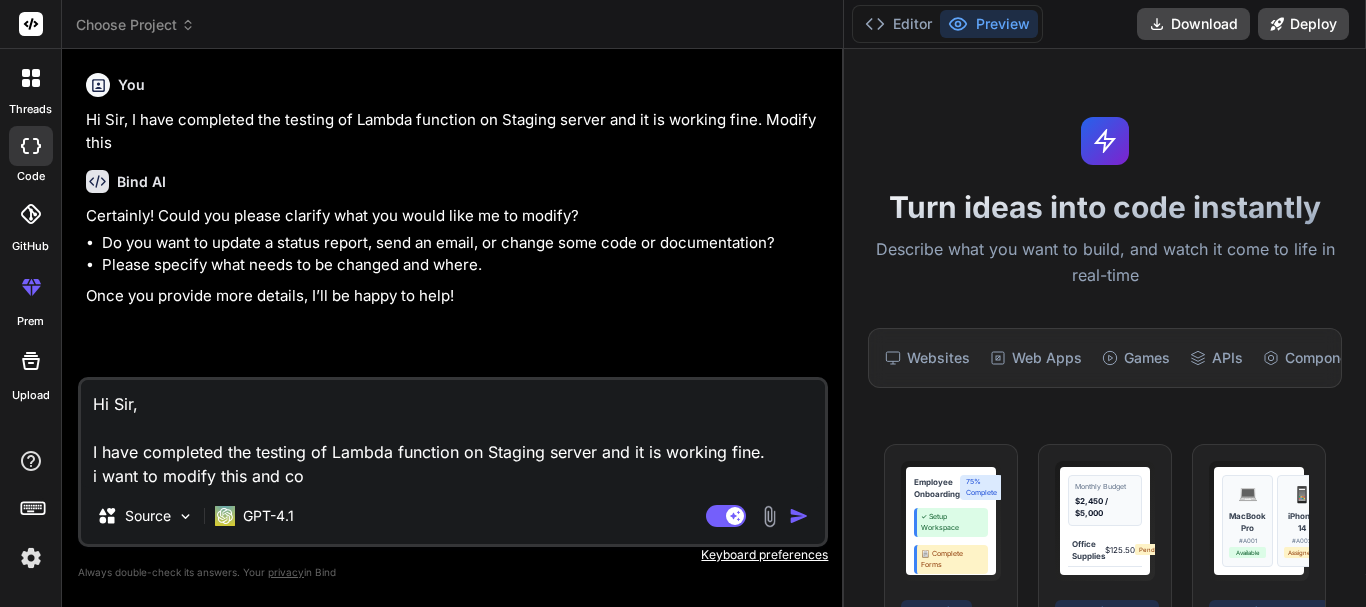 type on "x" 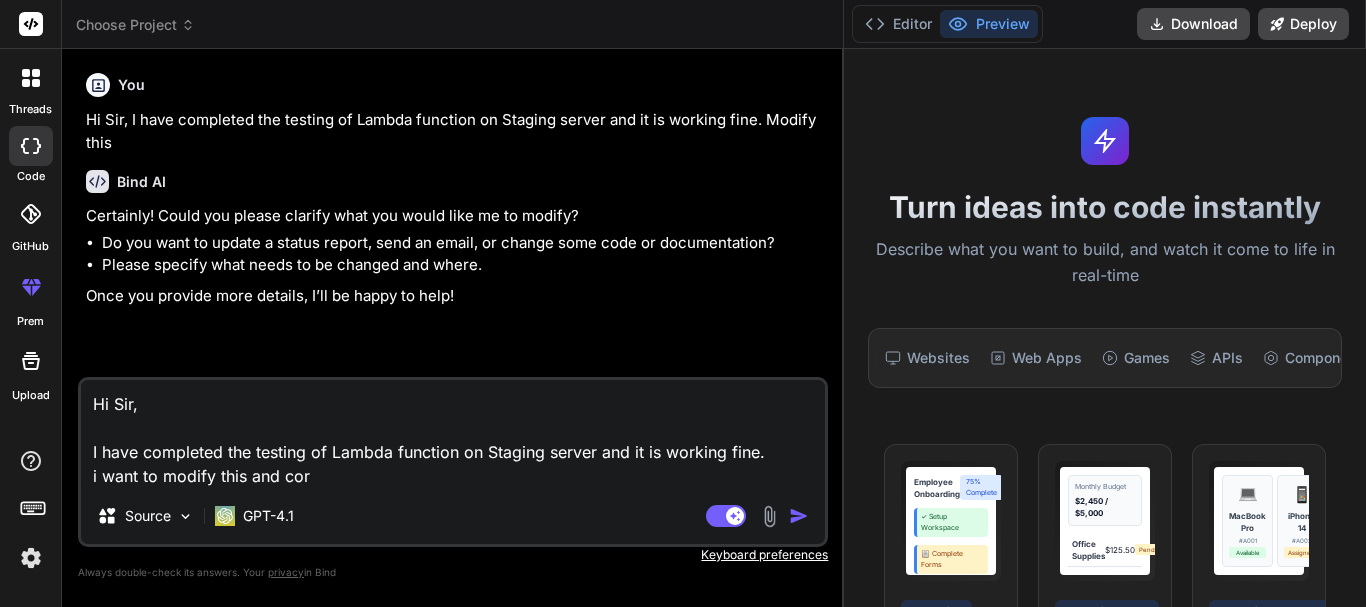 type on "Hi Sir,
I have completed the testing of Lambda function on Staging server and it is working fine.
i want to modify this and corr" 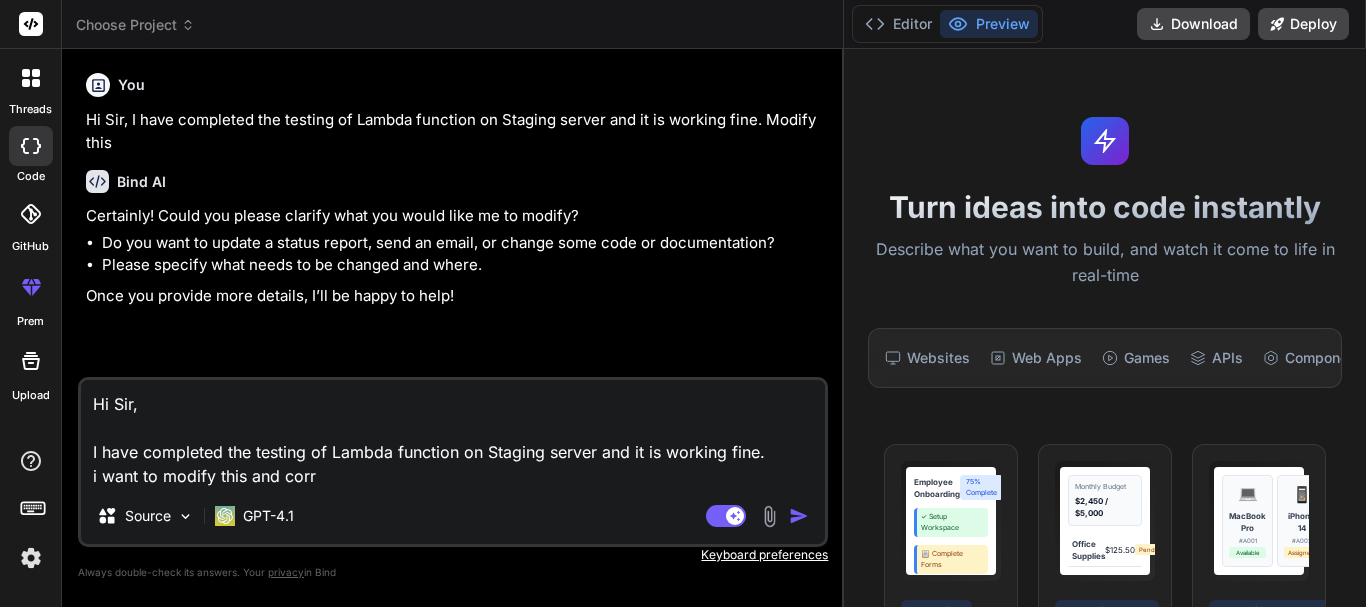 type on "Hi Sir,
I have completed the testing of Lambda function on Staging server and it is working fine.
i want to modify this and corrc" 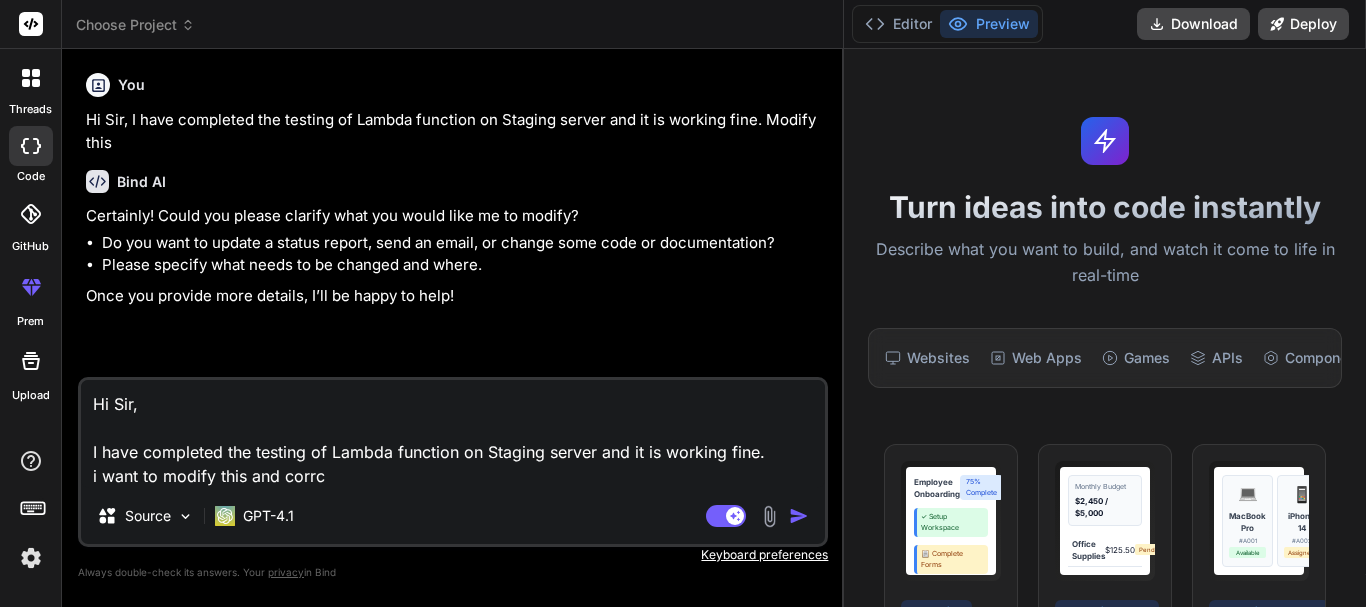 type on "Hi Sir,
I have completed the testing of Lambda function on Staging server and it is working fine.
i want to modify this and corrce" 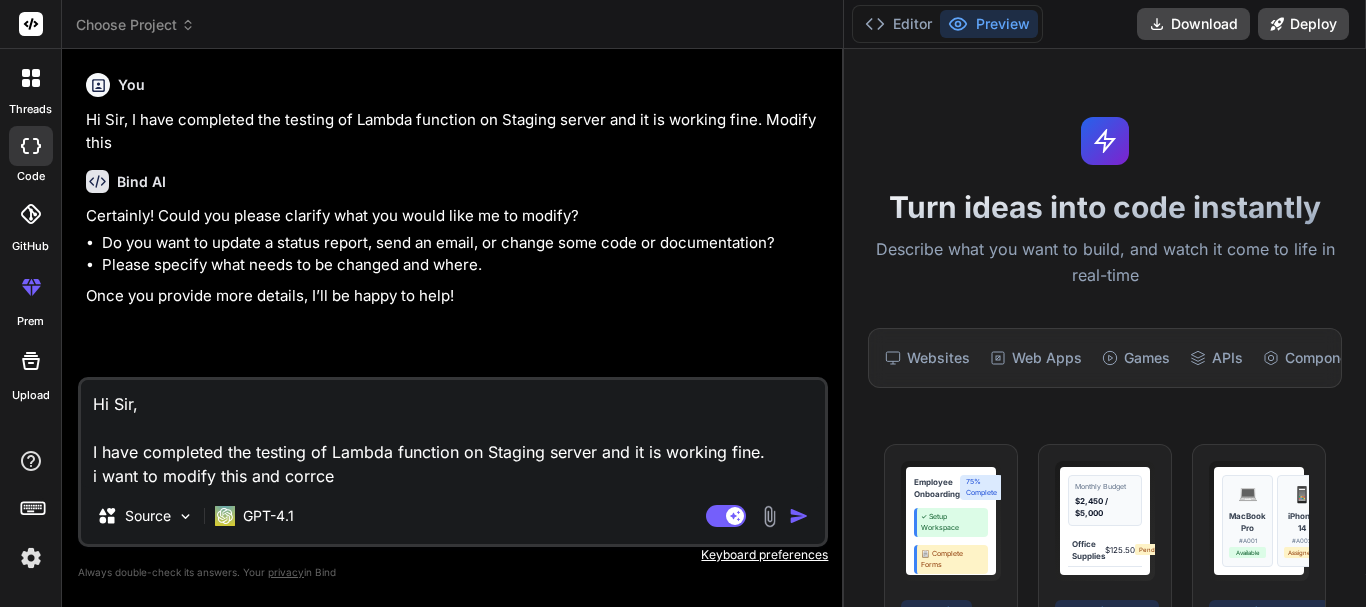 type on "Hi Sir,
I have completed the testing of Lambda function on Staging server and it is working fine.
i want to modify this and corrcet" 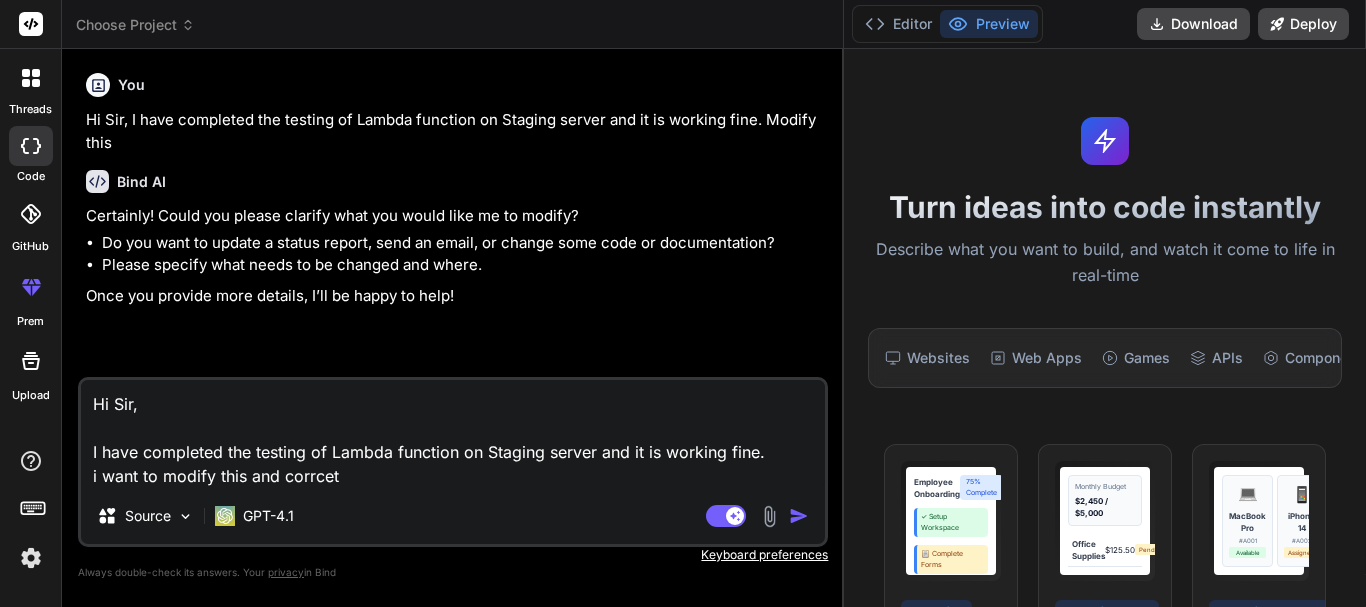 type on "Hi Sir,
I have completed the testing of Lambda function on Staging server and it is working fine.
i want to modify this and corrcet" 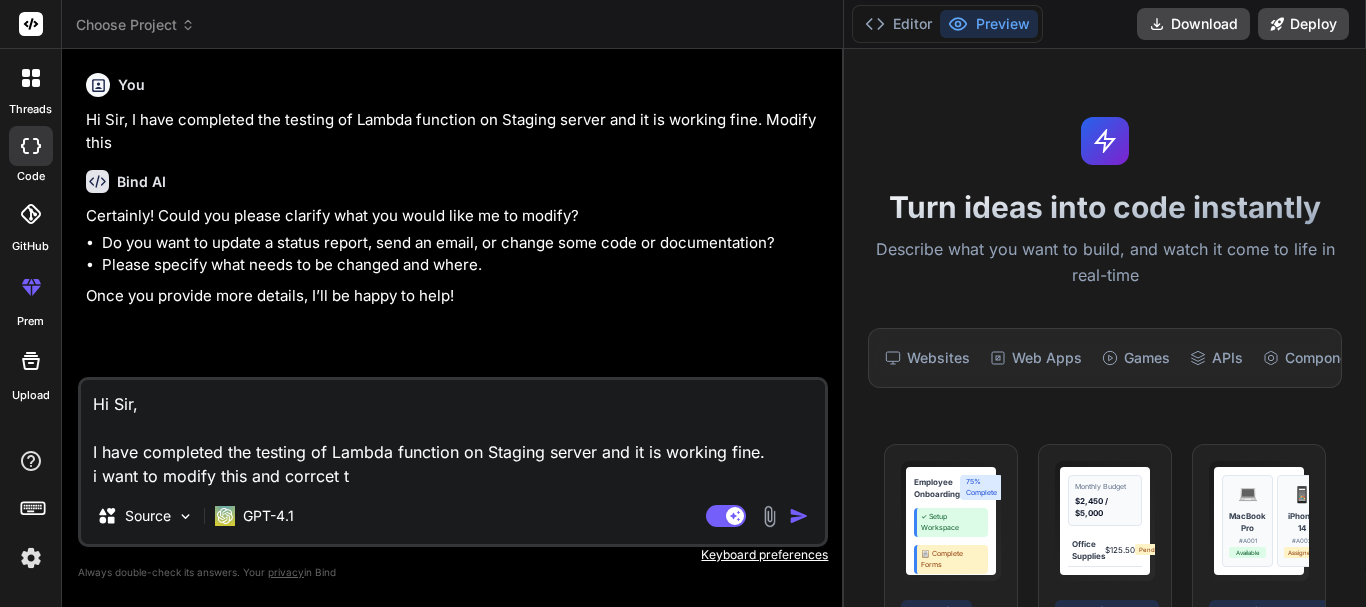 type on "Hi Sir,
I have completed the testing of Lambda function on Staging server and it is working fine.
i want to modify this and corrcet th" 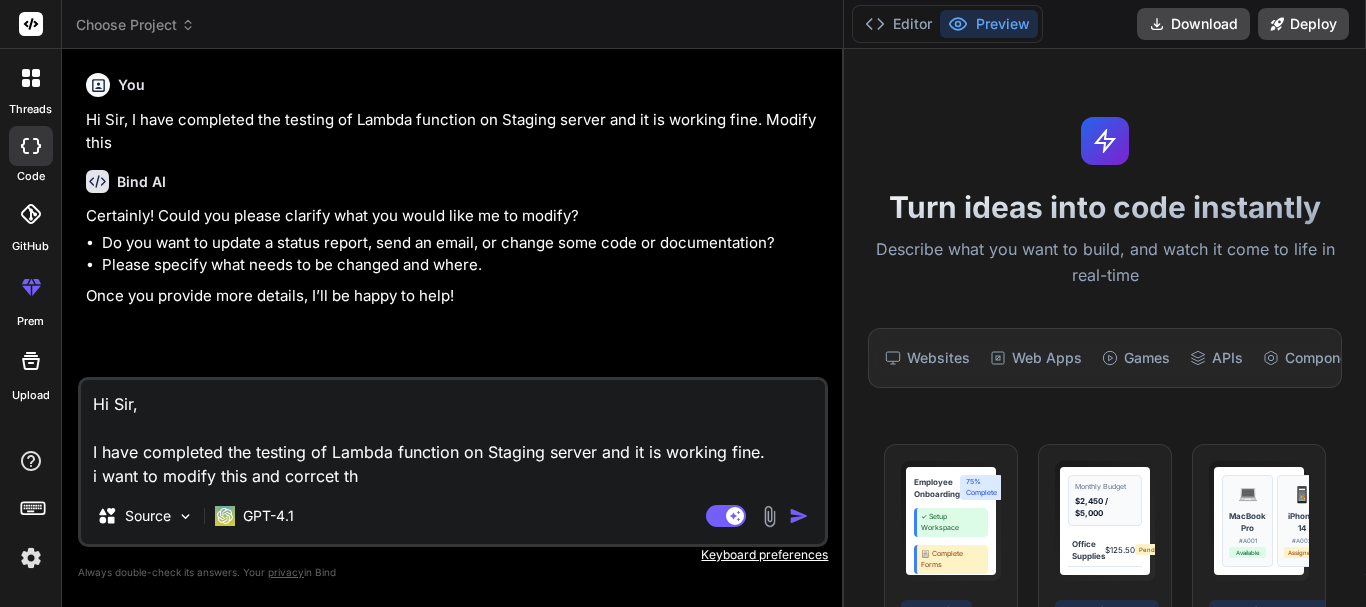type on "Hi Sir,
I have completed the testing of Lambda function on Staging server and it is working fine.
i want to modify this and corrcet the" 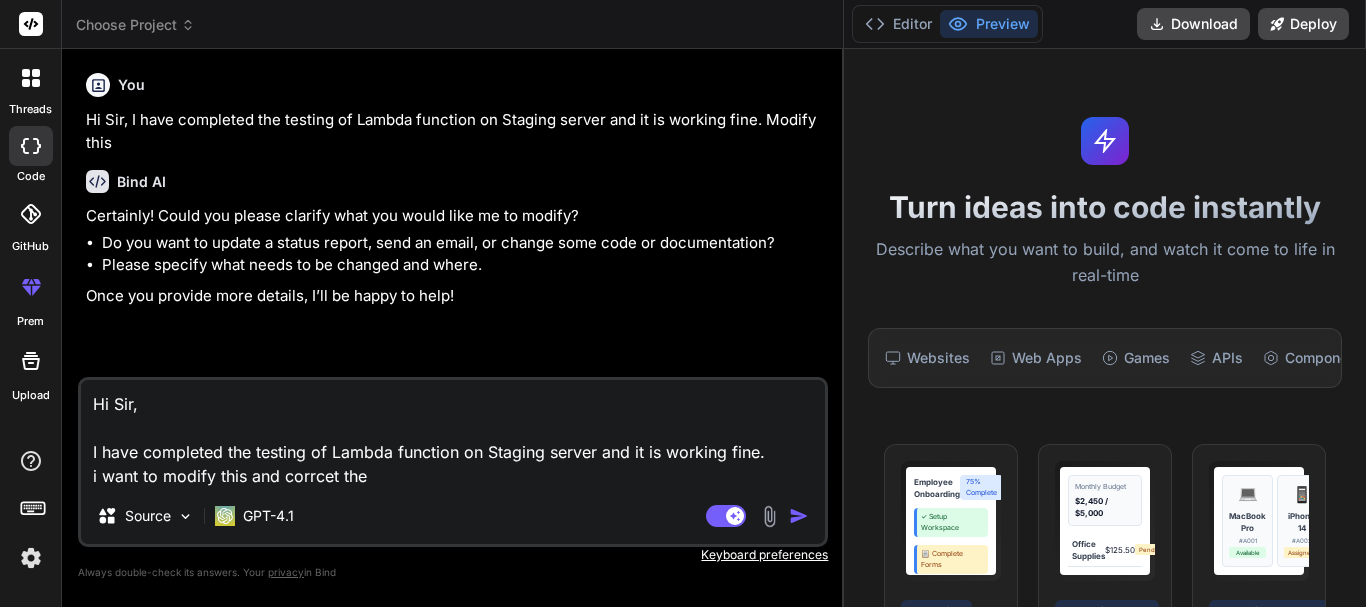 type on "Hi Sir,
I have completed the testing of Lambda function on Staging server and it is working fine.
i want to modify this and corrcet the" 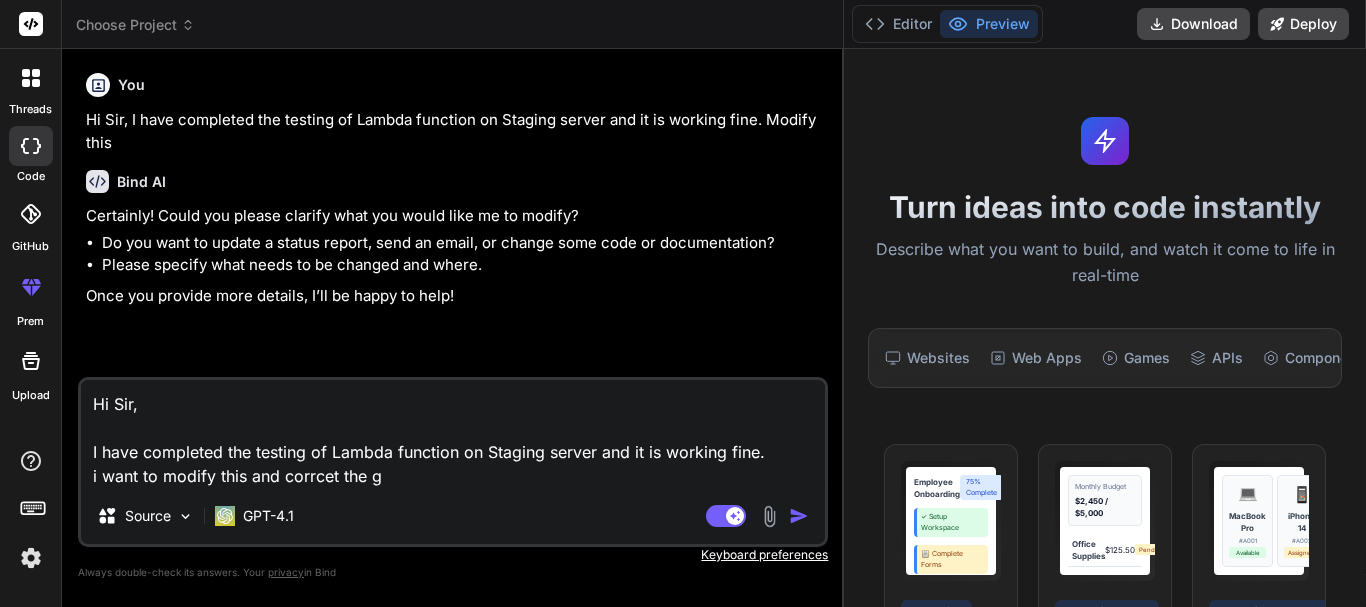 type on "Hi Sir,
I have completed the testing of Lambda function on Staging server and it is working fine.
i want to modify this and corrcet the gr" 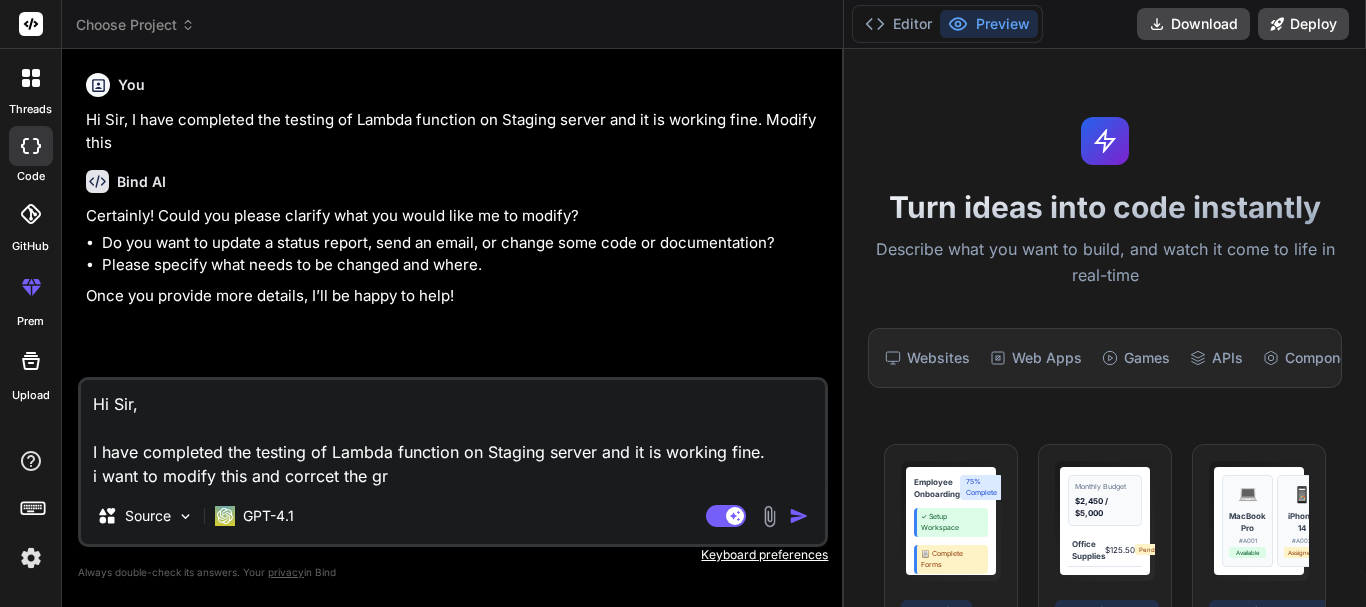 type on "Hi Sir,
I have completed the testing of Lambda function on Staging server and it is working fine.
i want to modify this and corrcet the gra" 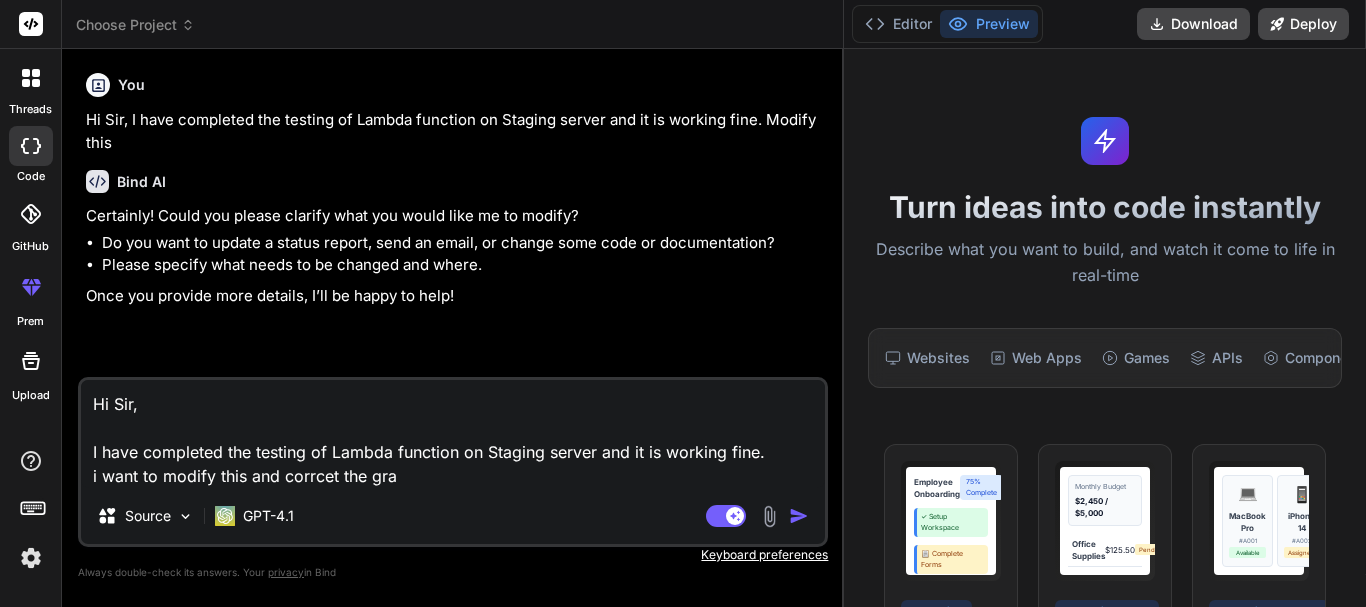 type on "Hi Sir,
I have completed the testing of Lambda function on Staging server and it is working fine.
i want to modify this and corrcet the gram" 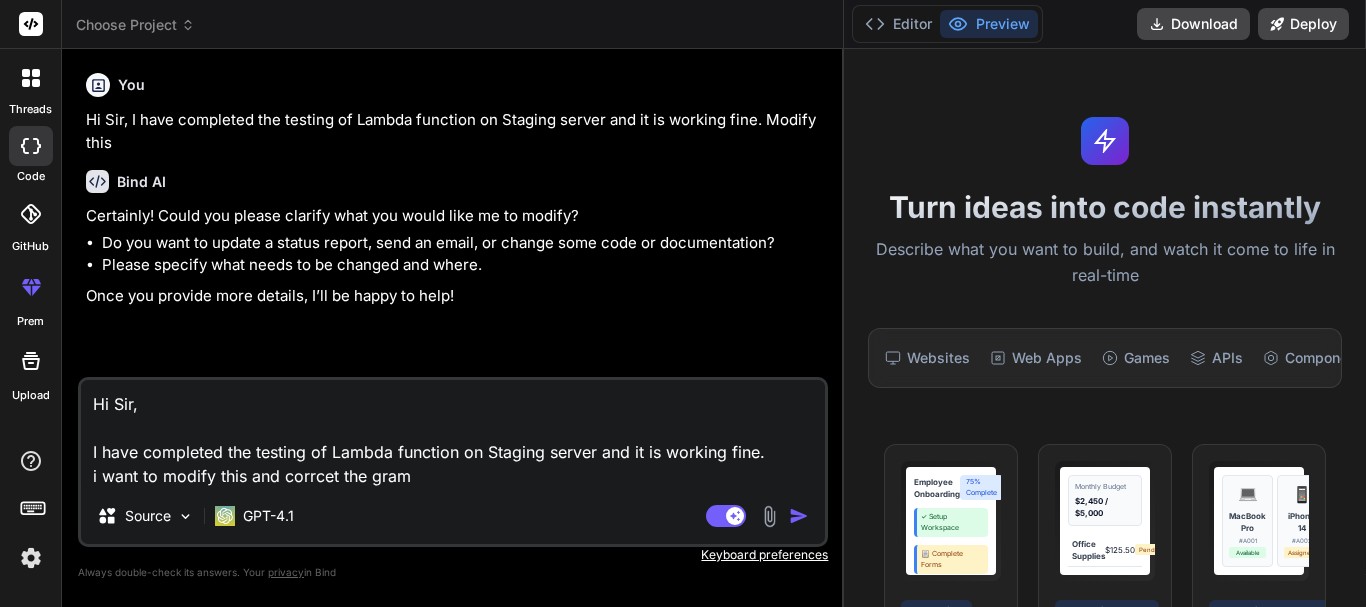 type on "x" 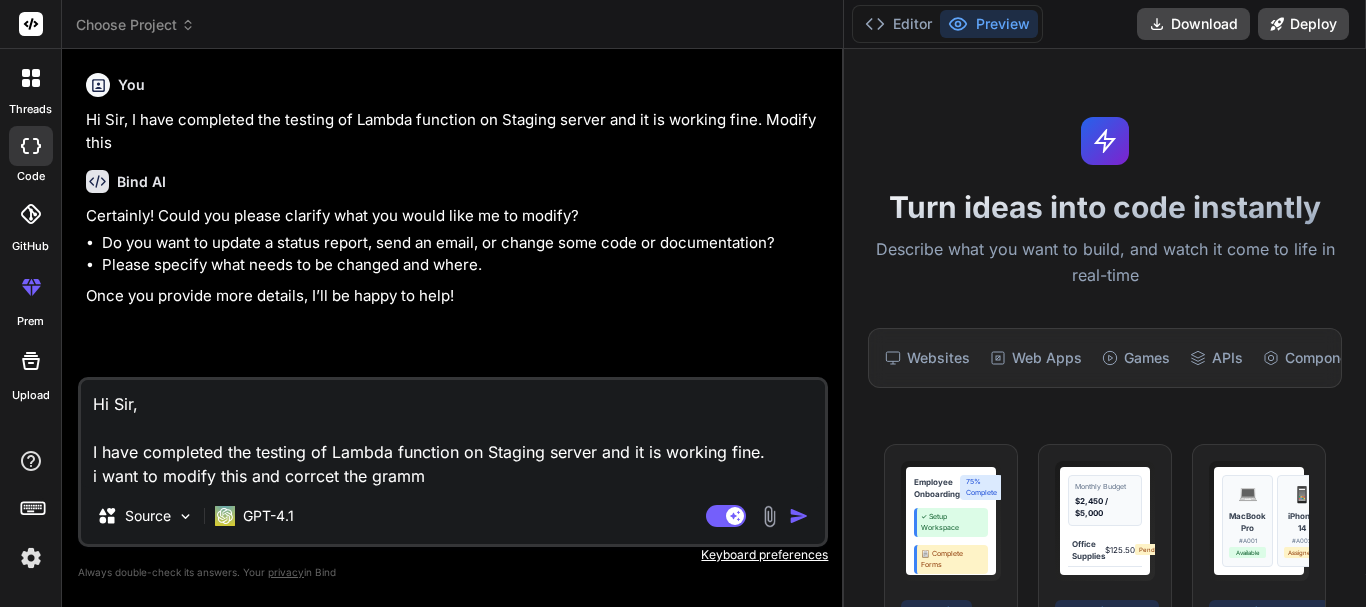 type on "Hi Sir,
I have completed the testing of Lambda function on Staging server and it is working fine.
i want to modify this and corrcet the gramme" 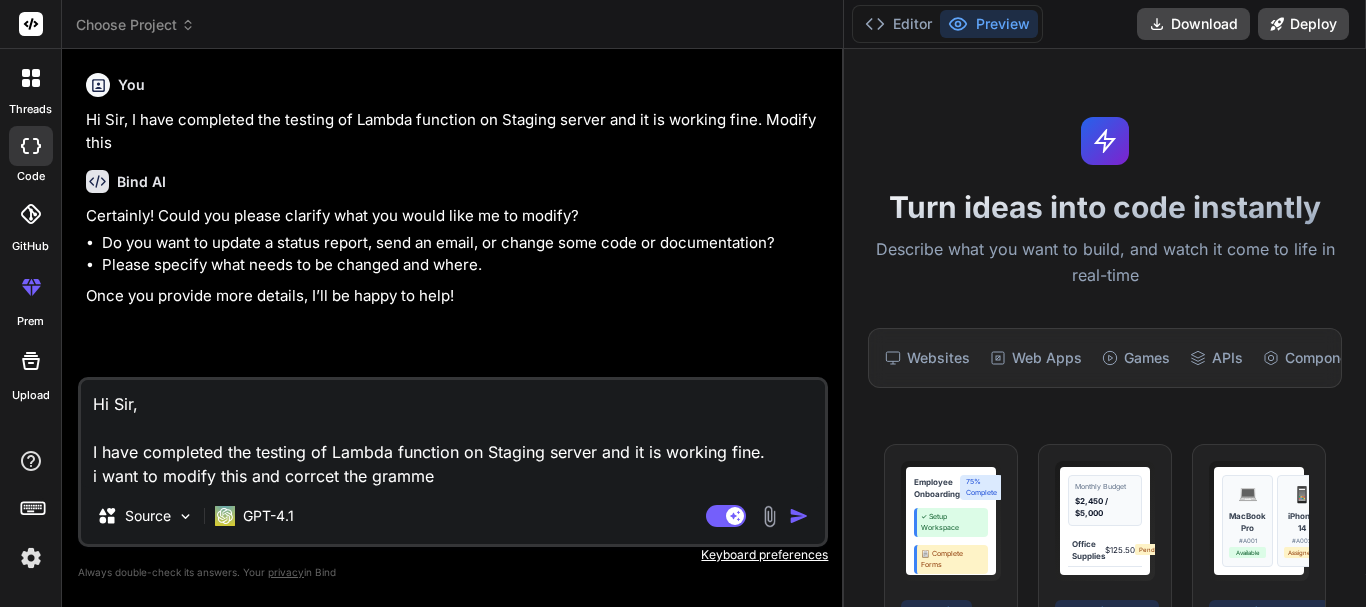 type on "Hi Sir,
I have completed the testing of Lambda function on Staging server and it is working fine.
i want to modify this and corrcet the grammer" 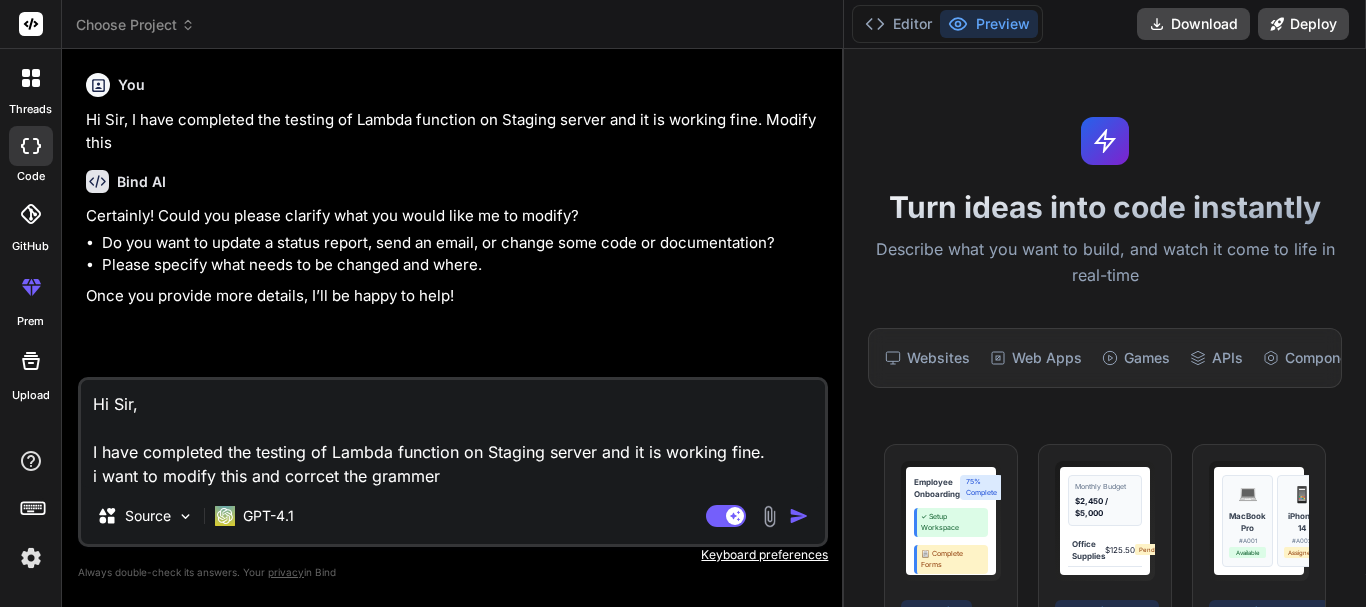 type on "x" 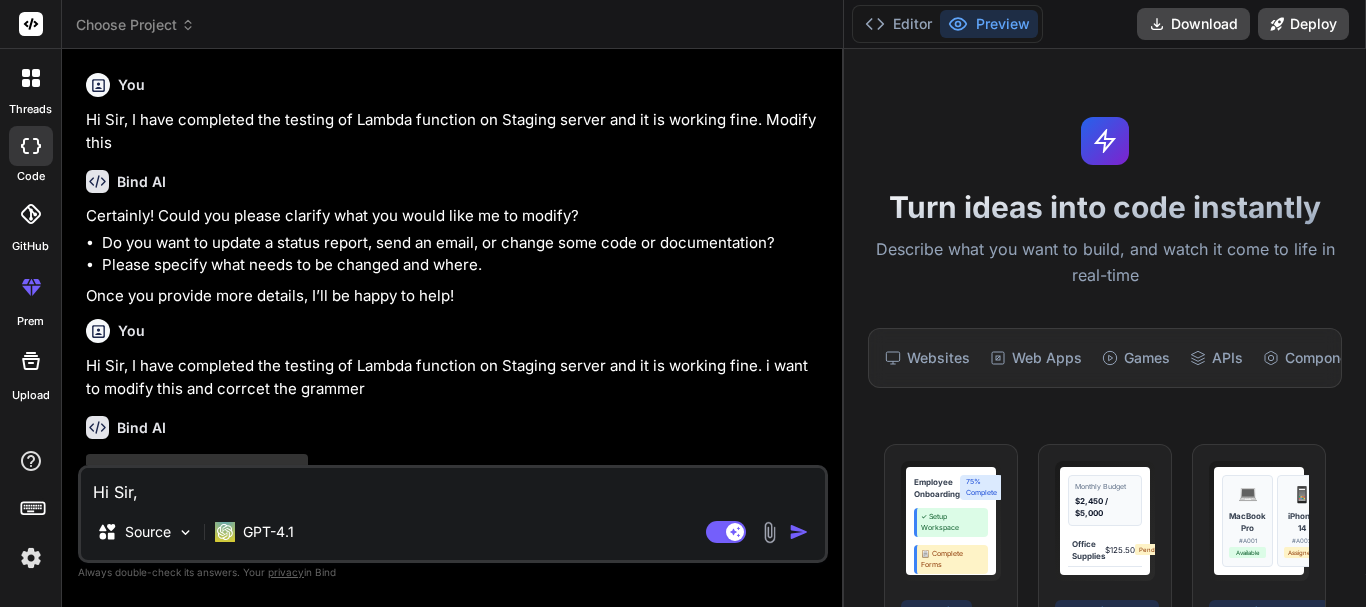type 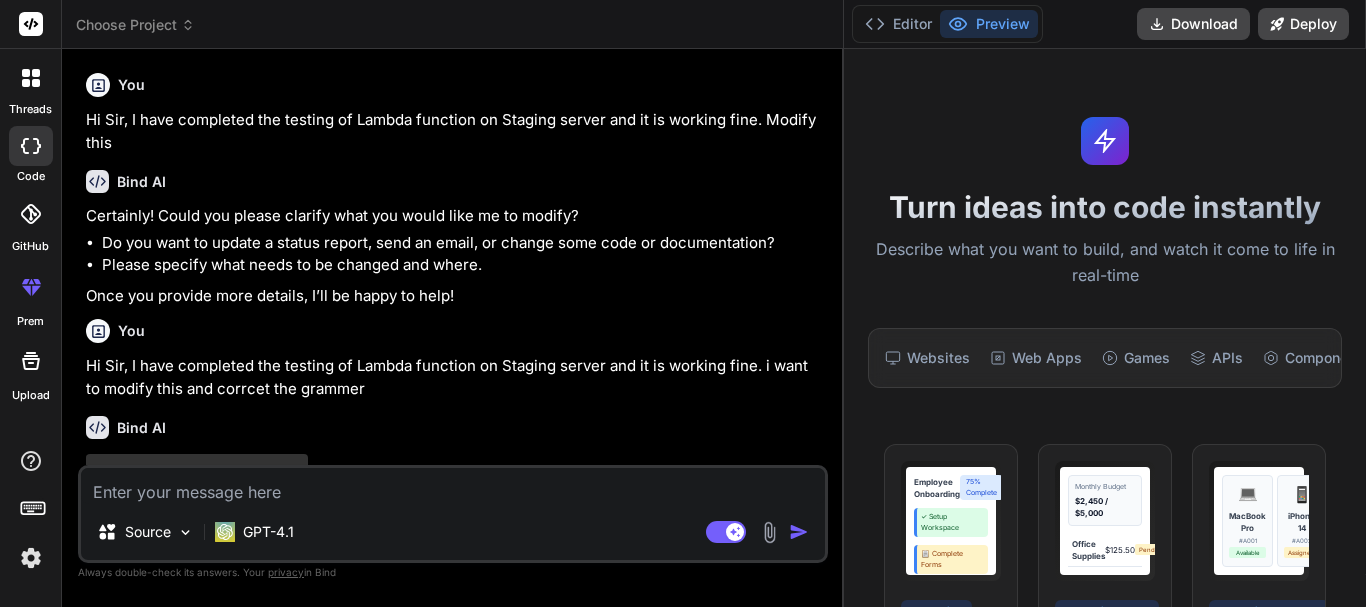 scroll, scrollTop: 76, scrollLeft: 0, axis: vertical 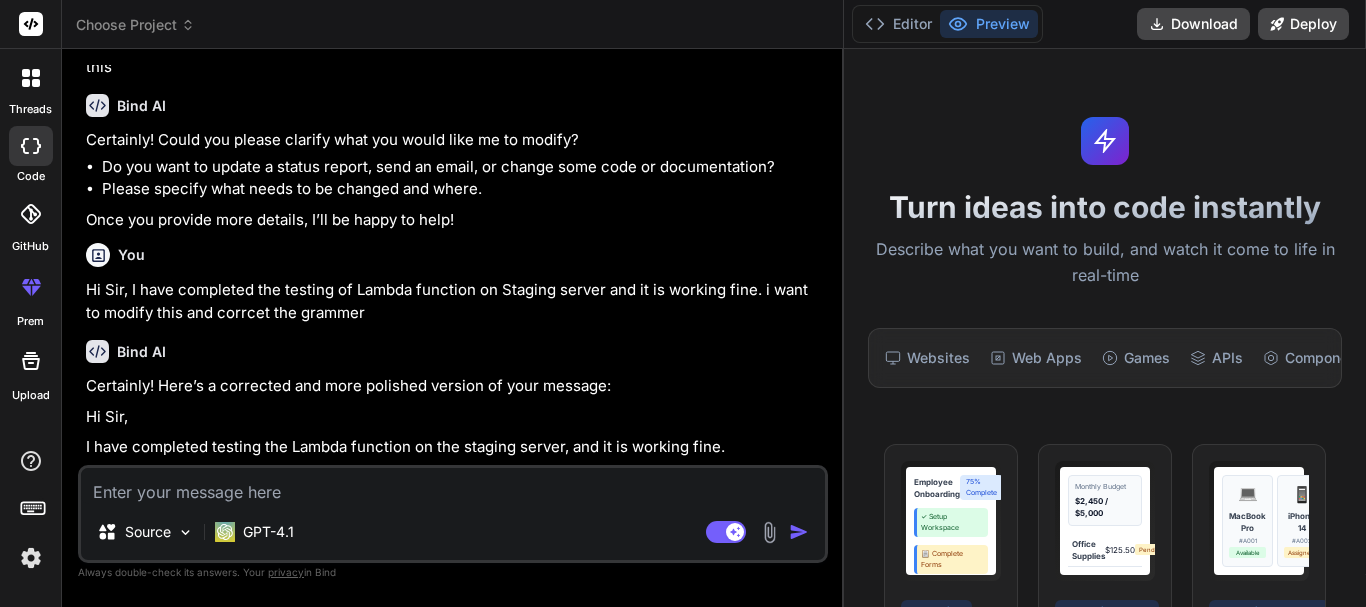 type on "x" 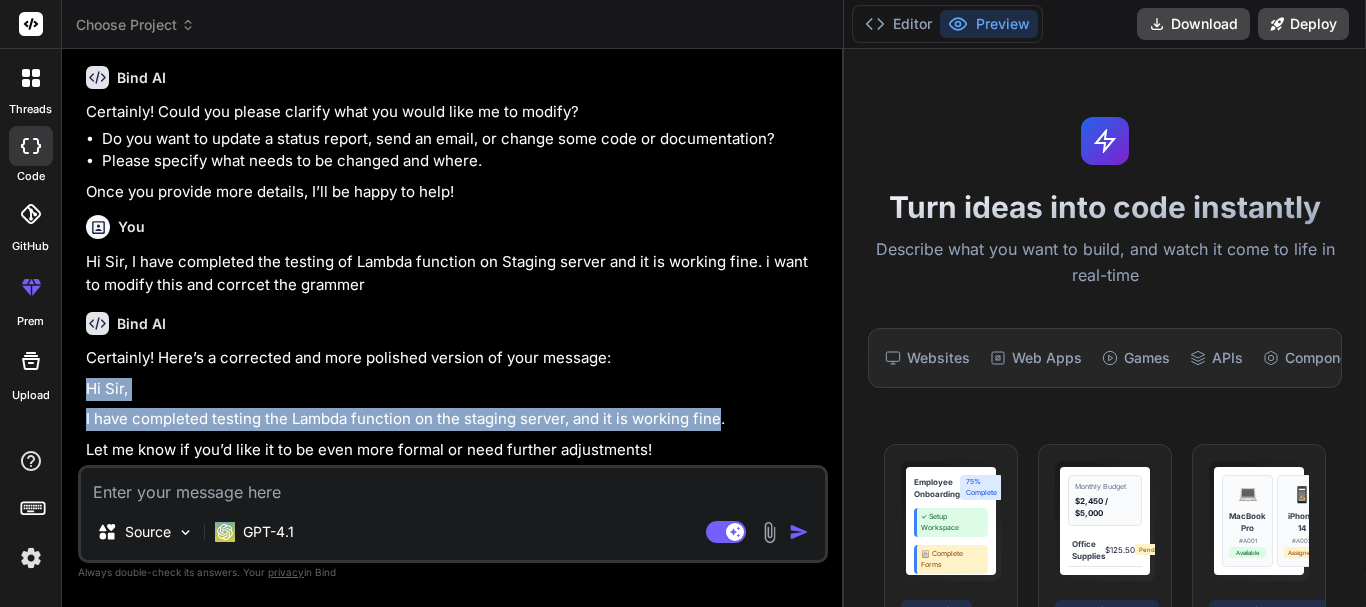 drag, startPoint x: 718, startPoint y: 417, endPoint x: 88, endPoint y: 398, distance: 630.28644 